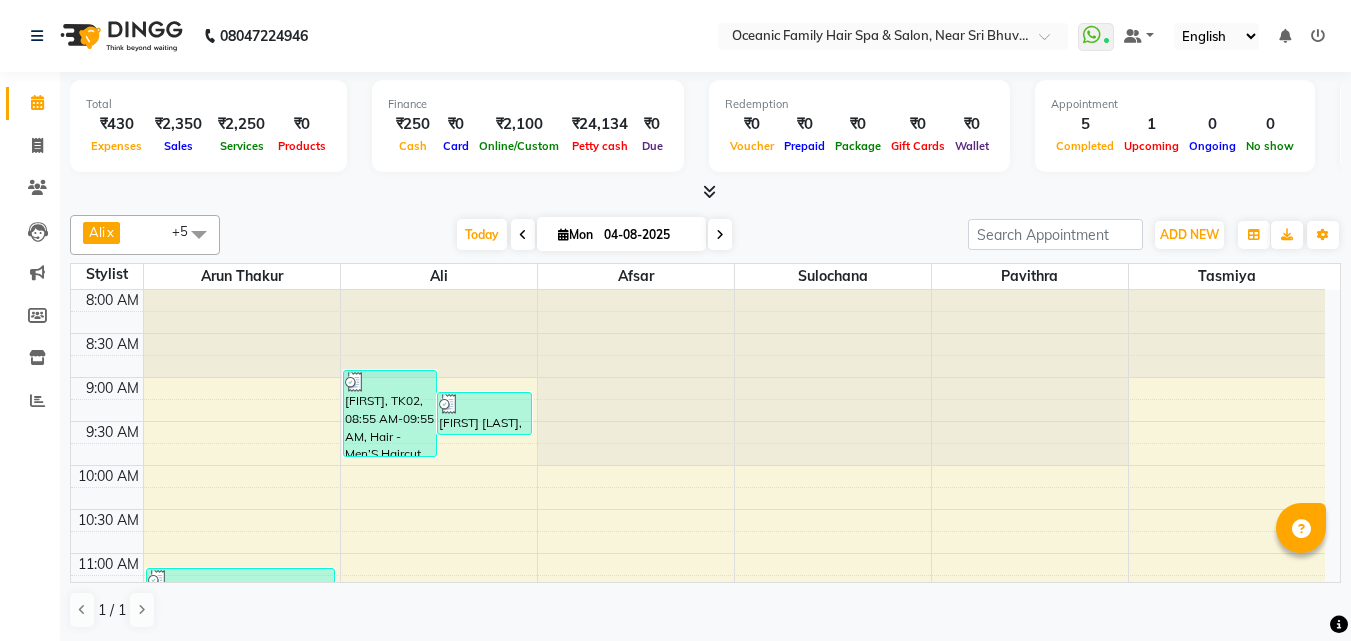 scroll, scrollTop: 0, scrollLeft: 0, axis: both 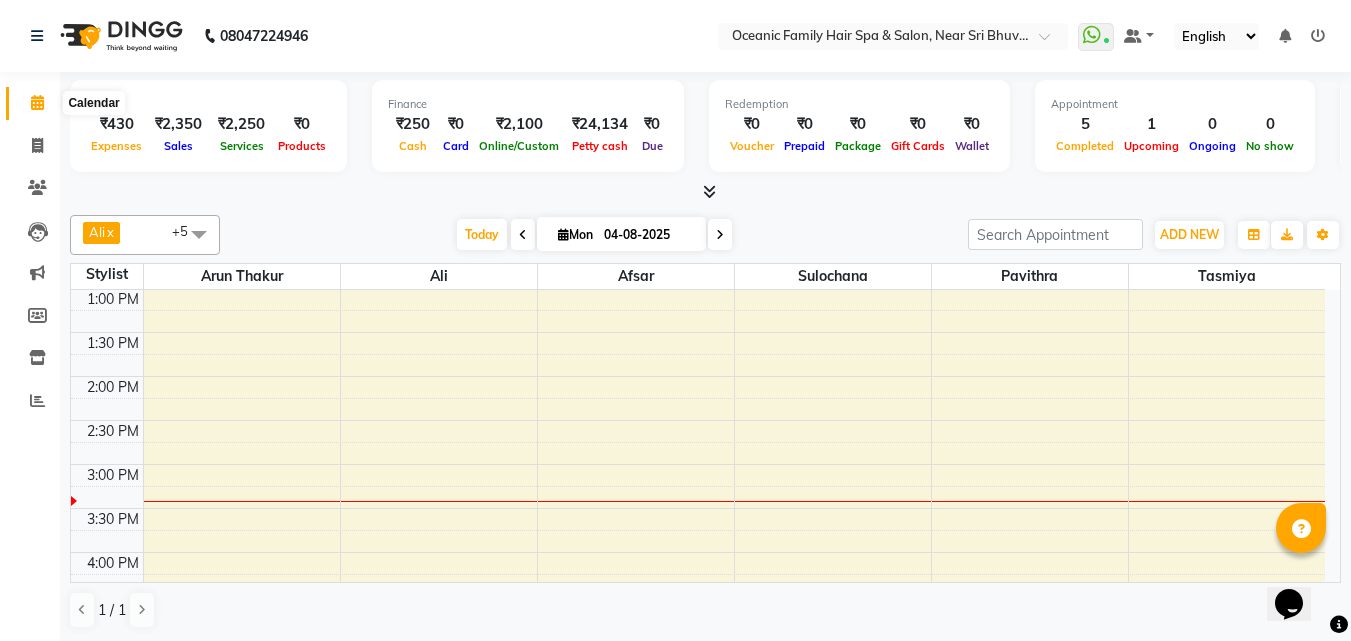 click 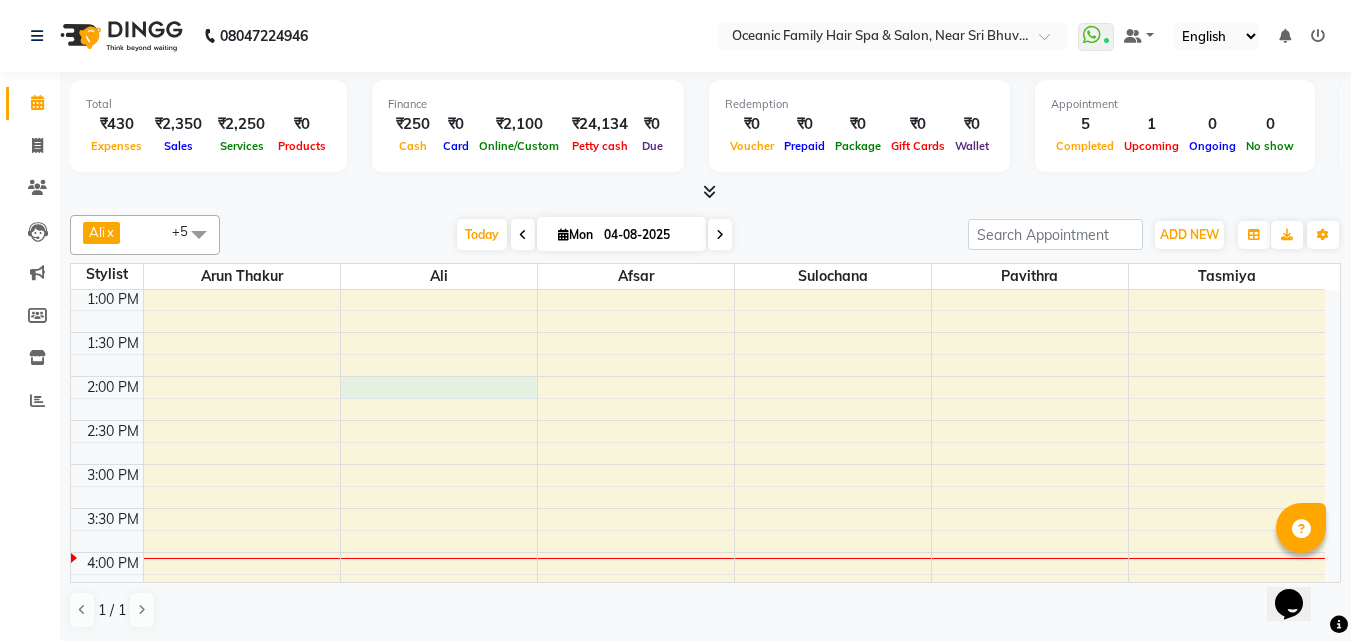 click on "8:00 AM 8:30 AM 9:00 AM 9:30 AM 10:00 AM 10:30 AM 11:00 AM 11:30 AM 12:00 PM 12:30 PM 1:00 PM 1:30 PM 2:00 PM 2:30 PM 3:00 PM 3:30 PM 4:00 PM 4:30 PM 5:00 PM 5:30 PM 6:00 PM 6:30 PM 7:00 PM 7:30 PM 8:00 PM 8:30 PM 9:00 PM 9:30 PM     [FIRST] [LAST], TK04, 11:10 AM-12:10 PM, Loreal Hair Colour - Root Touch-Up     [FIRST], TK02, 08:55 AM-09:55 AM, Hair - Men’S Haircut With Wash     [FIRST] [LAST], TK01, 09:10 AM-09:40 AM, Hair - Shaving     [FIRST] [LAST], TK05, 11:20 AM-12:20 PM, Hair - Ladies Hair Cut With Wash     [FIRST], TK06, 11:55 AM-12:55 PM, Hair - Ladies Hair Cut With Wash             DR [LAST] [CITY], TK03, 04:30 PM-06:30 PM, Natures Professional - Lacto Protein Facial" at bounding box center [698, 464] 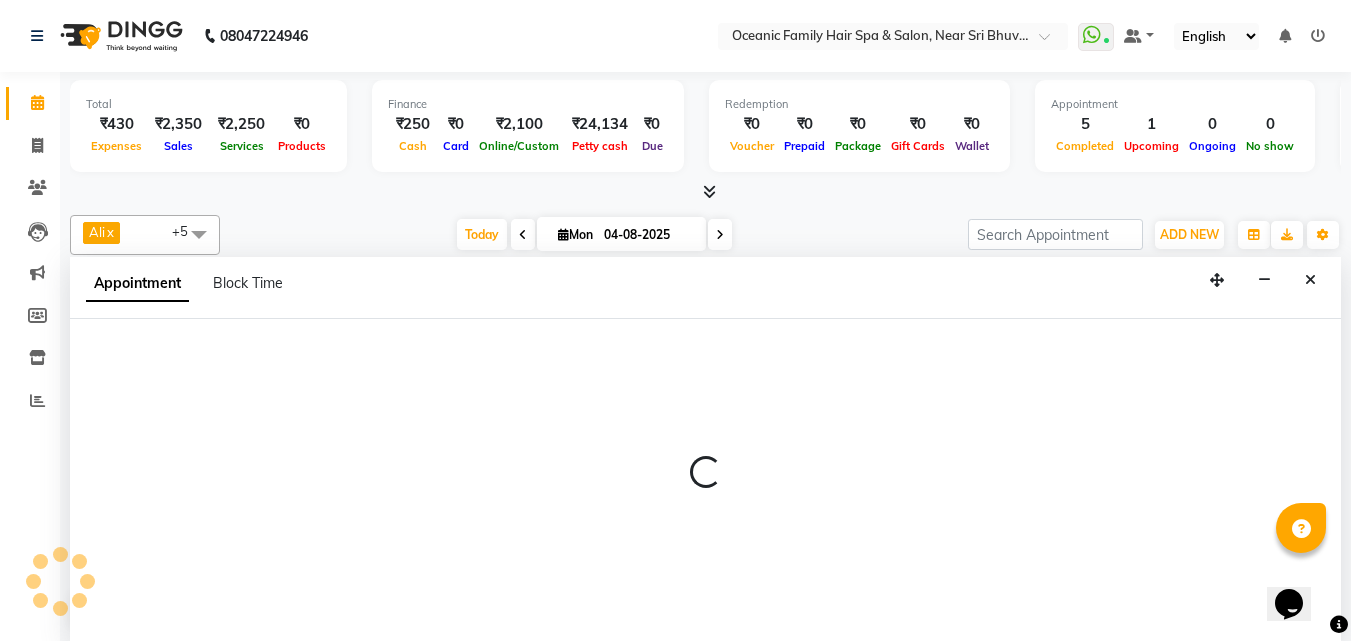 scroll, scrollTop: 1, scrollLeft: 0, axis: vertical 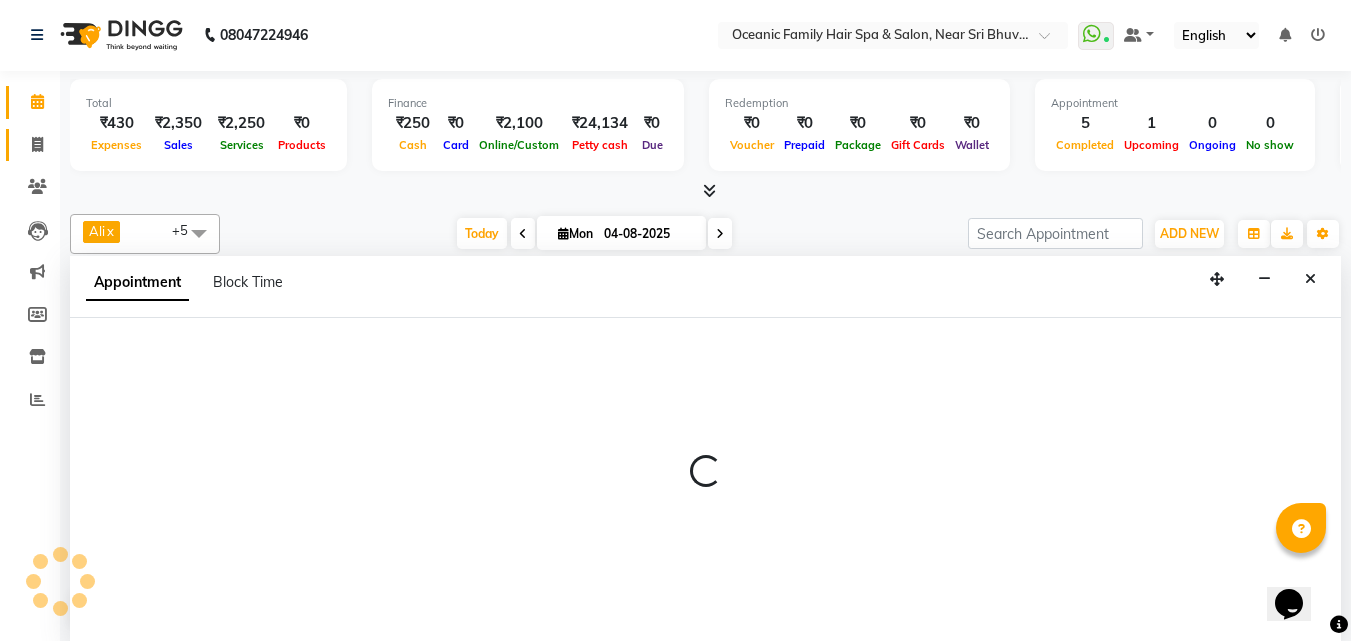 select on "23947" 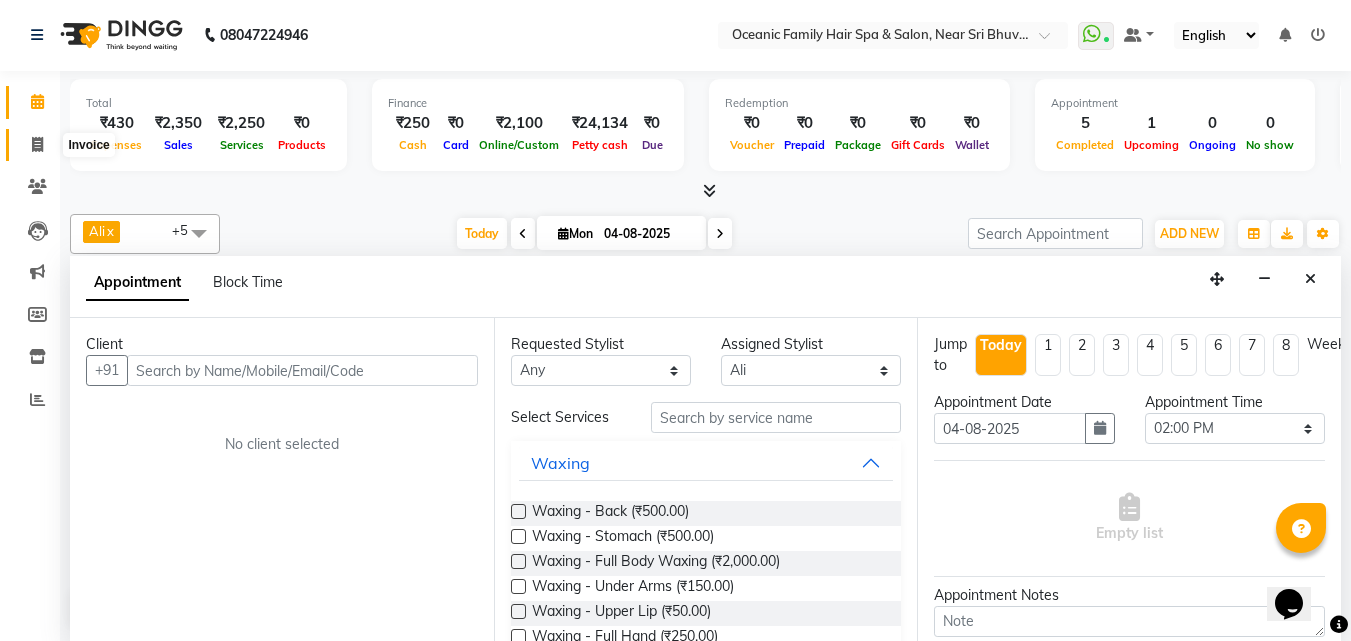 click 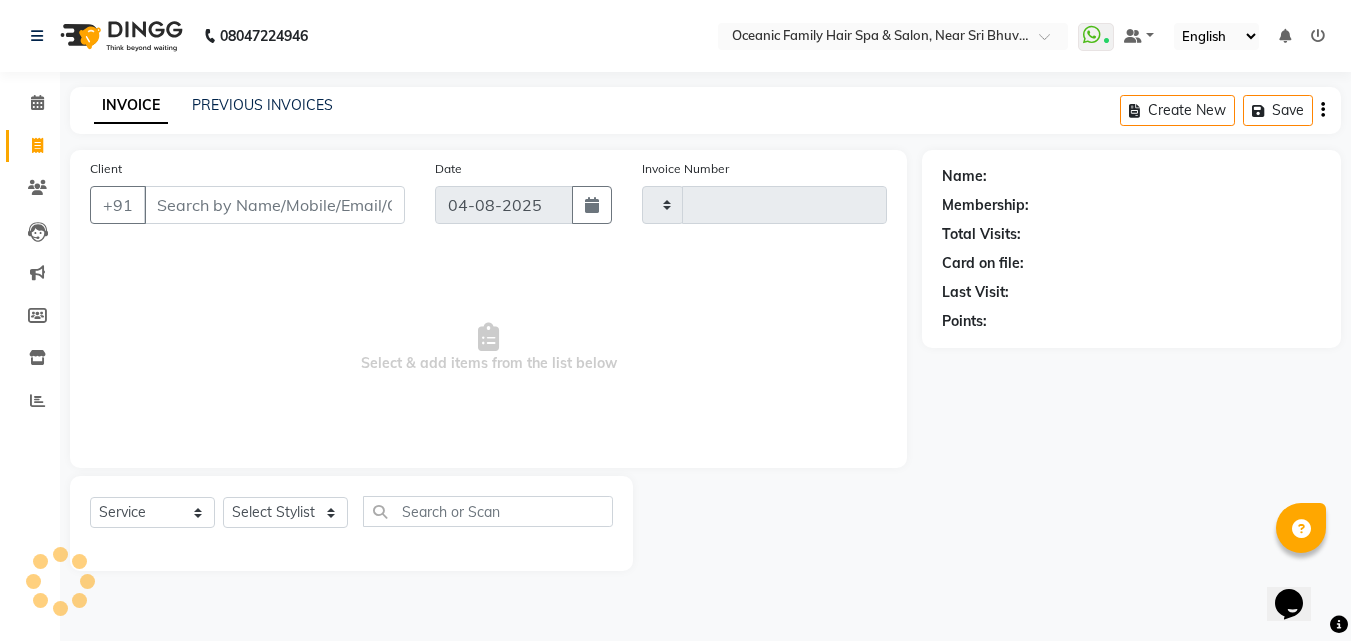 scroll, scrollTop: 0, scrollLeft: 0, axis: both 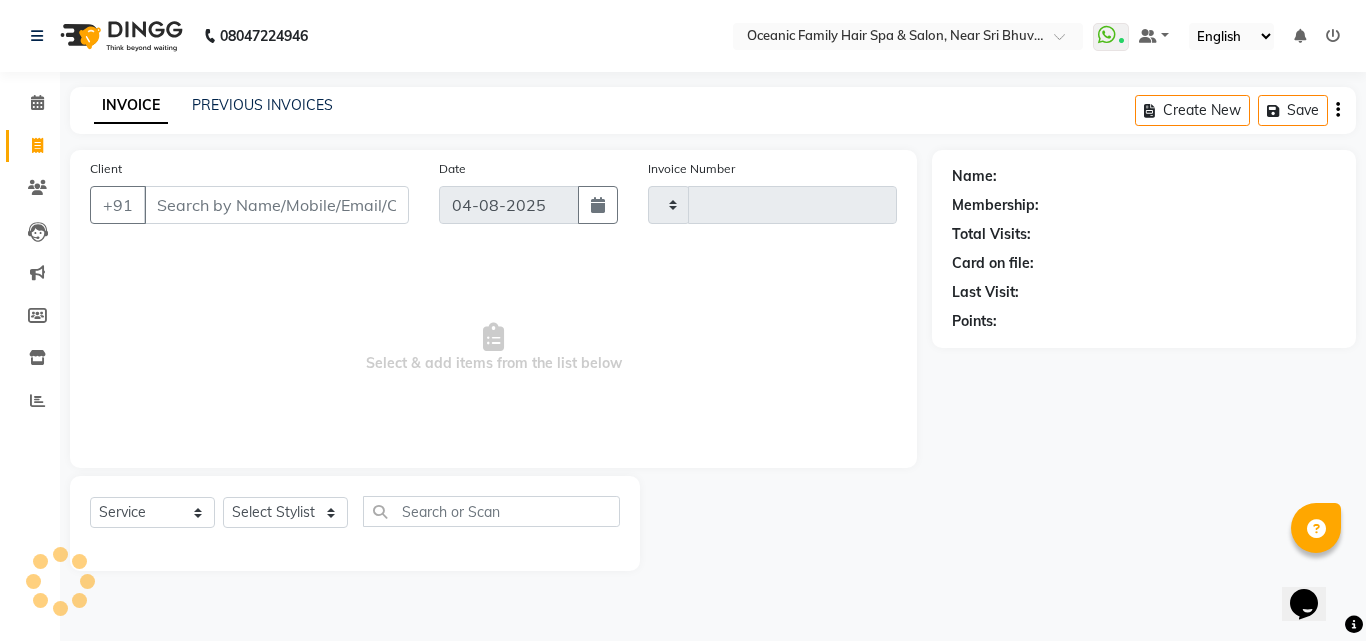 type on "2538" 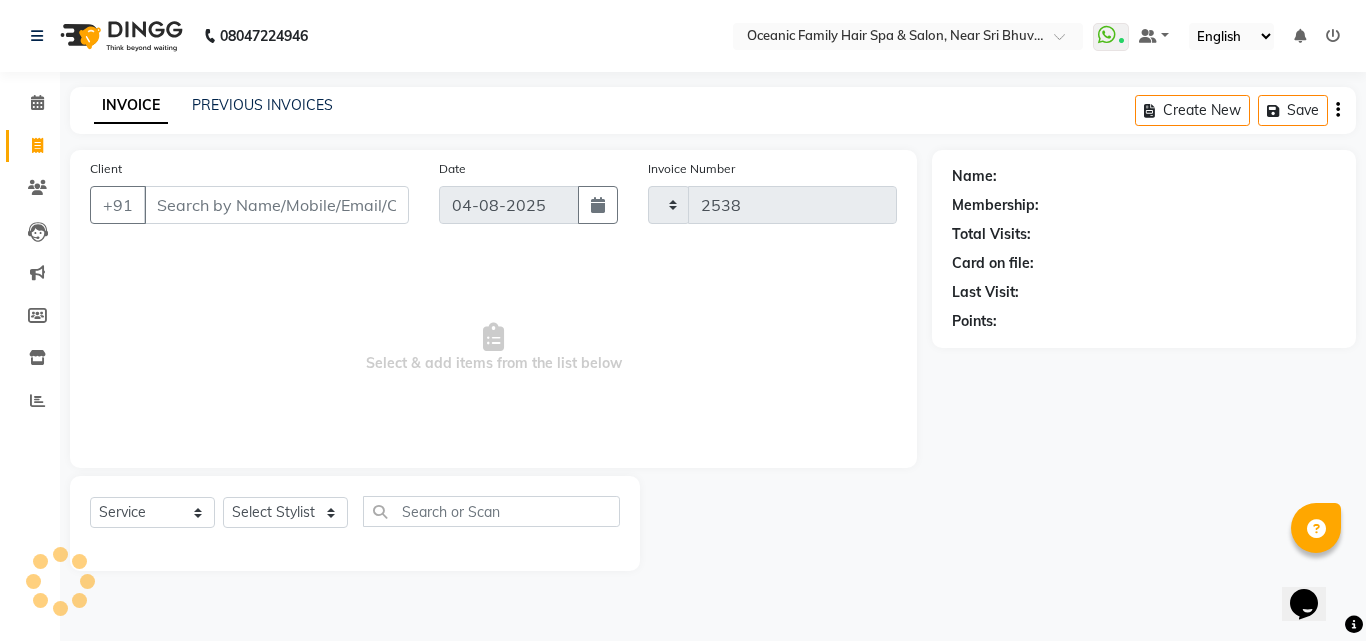 select on "4366" 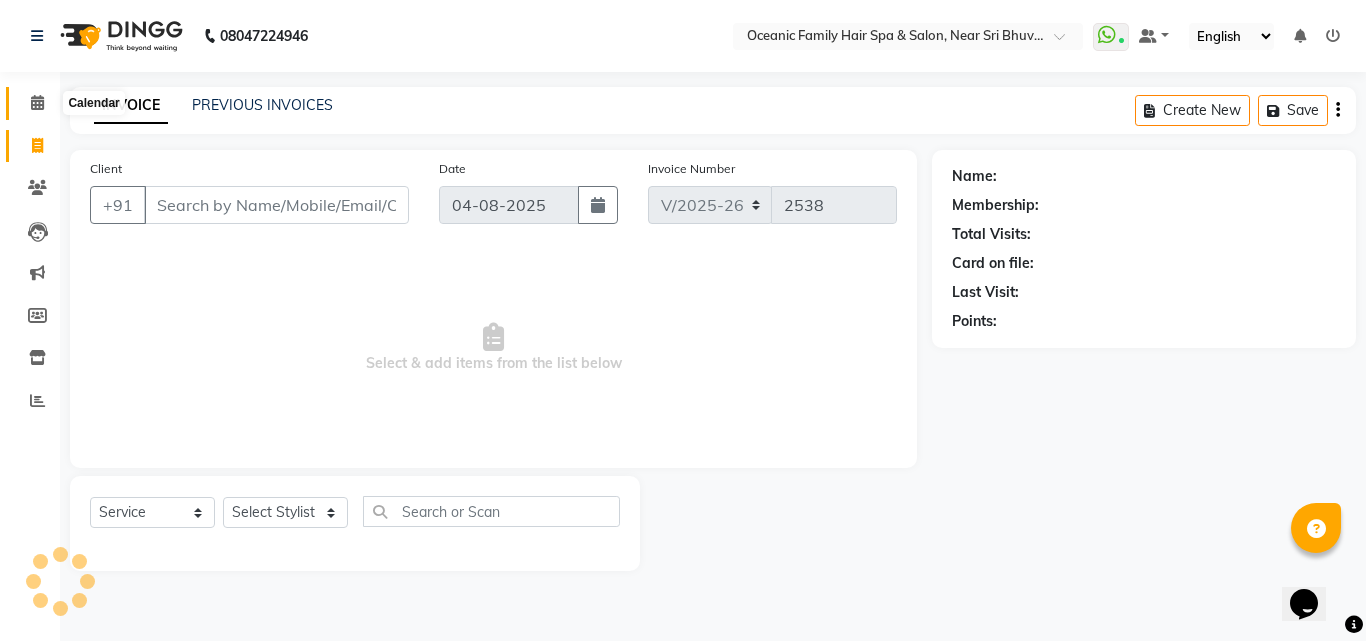 click 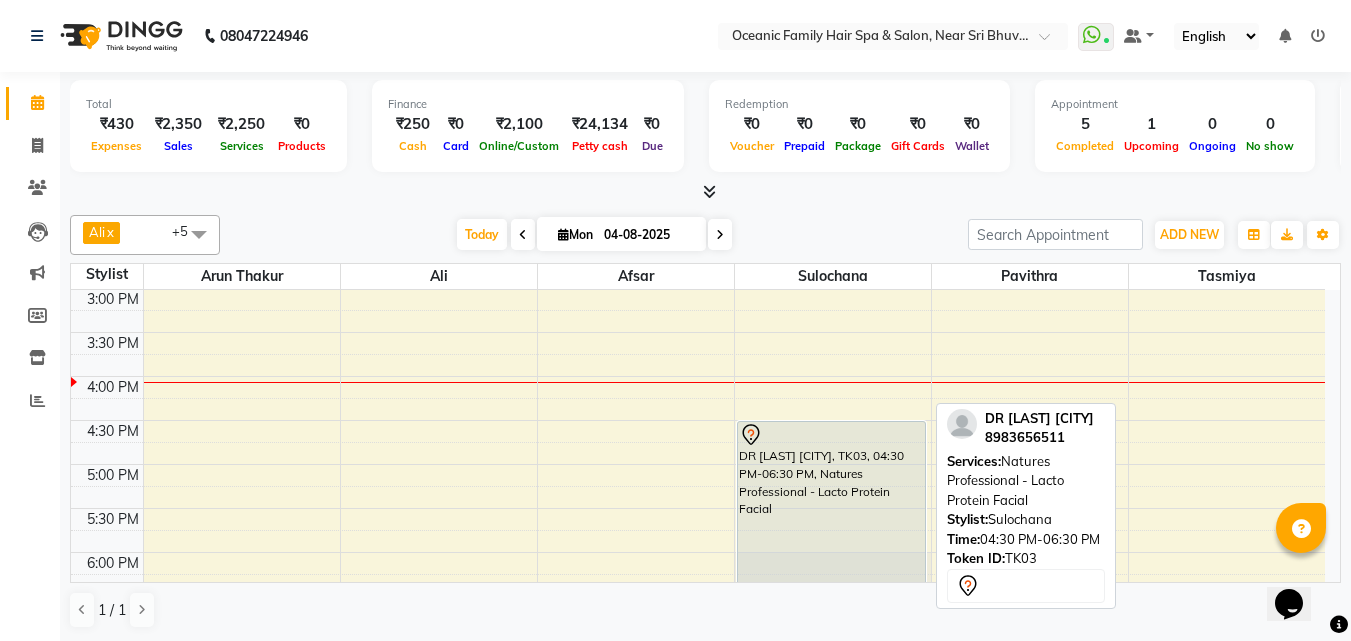 scroll, scrollTop: 600, scrollLeft: 0, axis: vertical 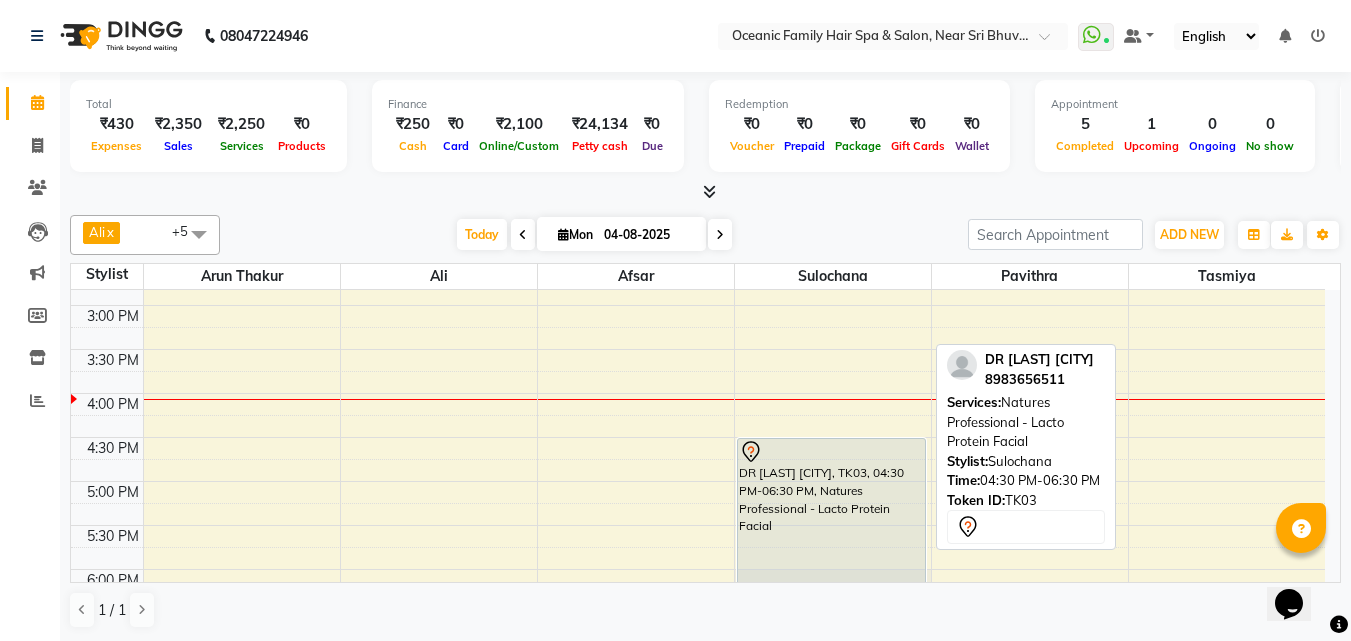 click on "DR [LAST] [CITY], TK03, 04:30 PM-06:30 PM, Natures Professional - Lacto Protein Facial" at bounding box center (831, 525) 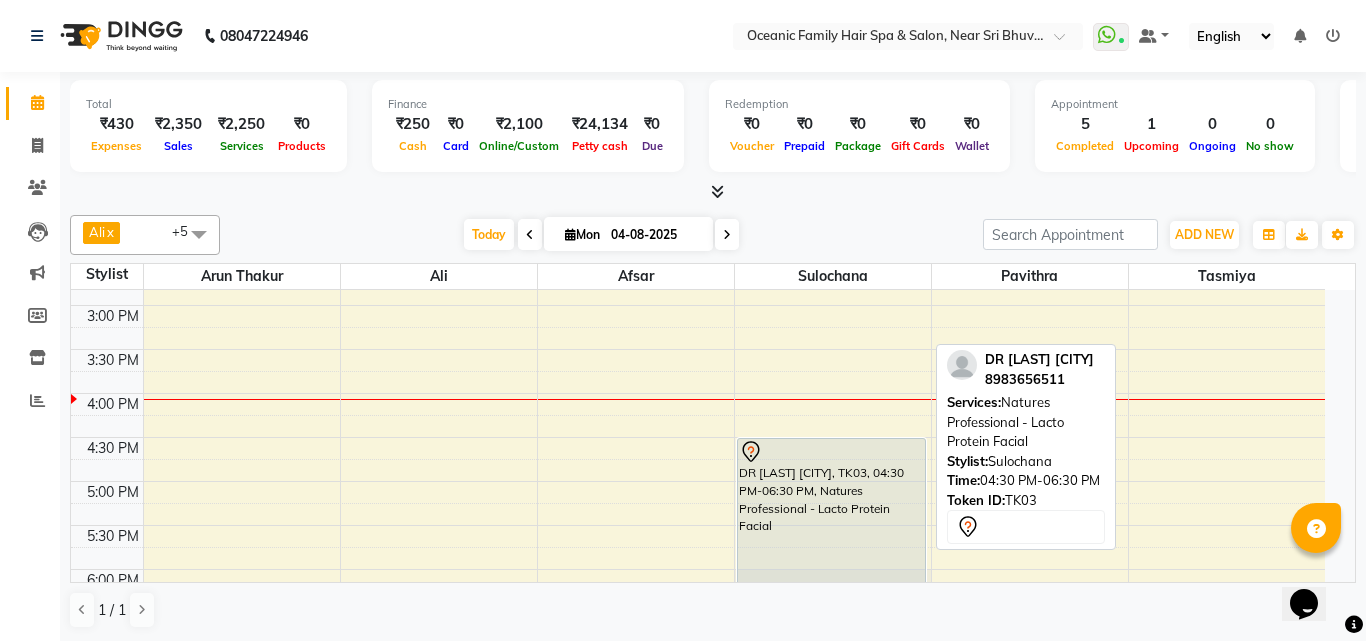 select on "7" 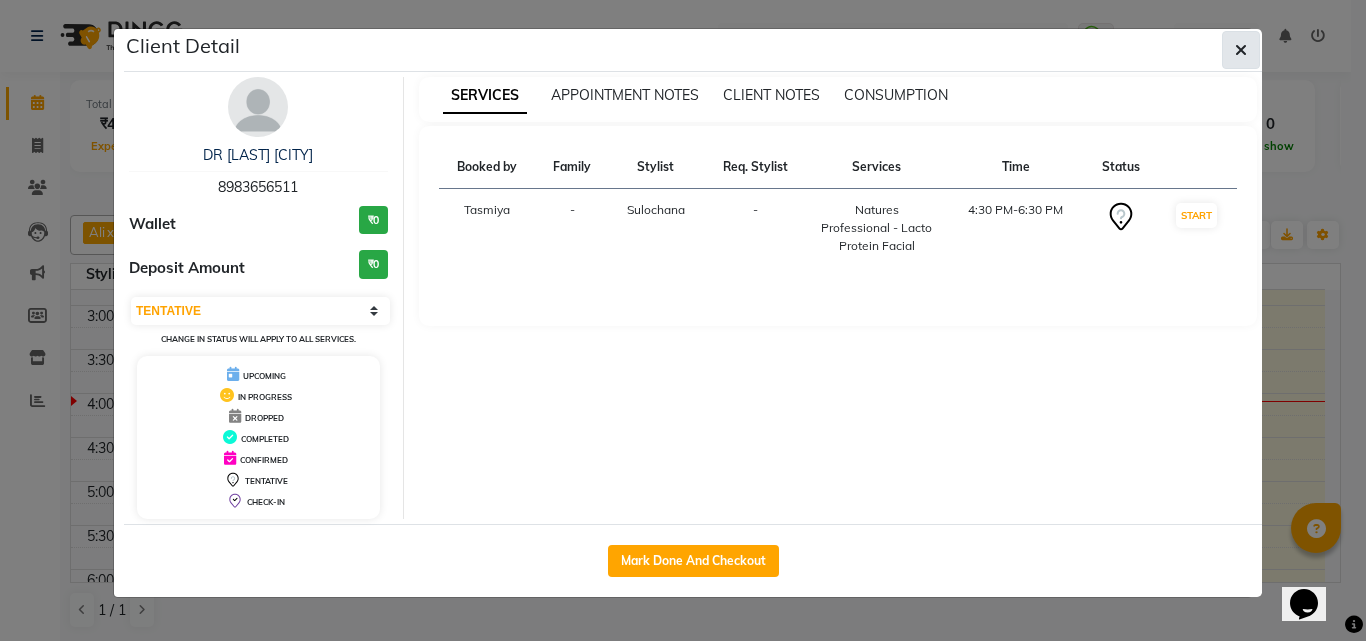 drag, startPoint x: 320, startPoint y: 177, endPoint x: 1238, endPoint y: 50, distance: 926.7432 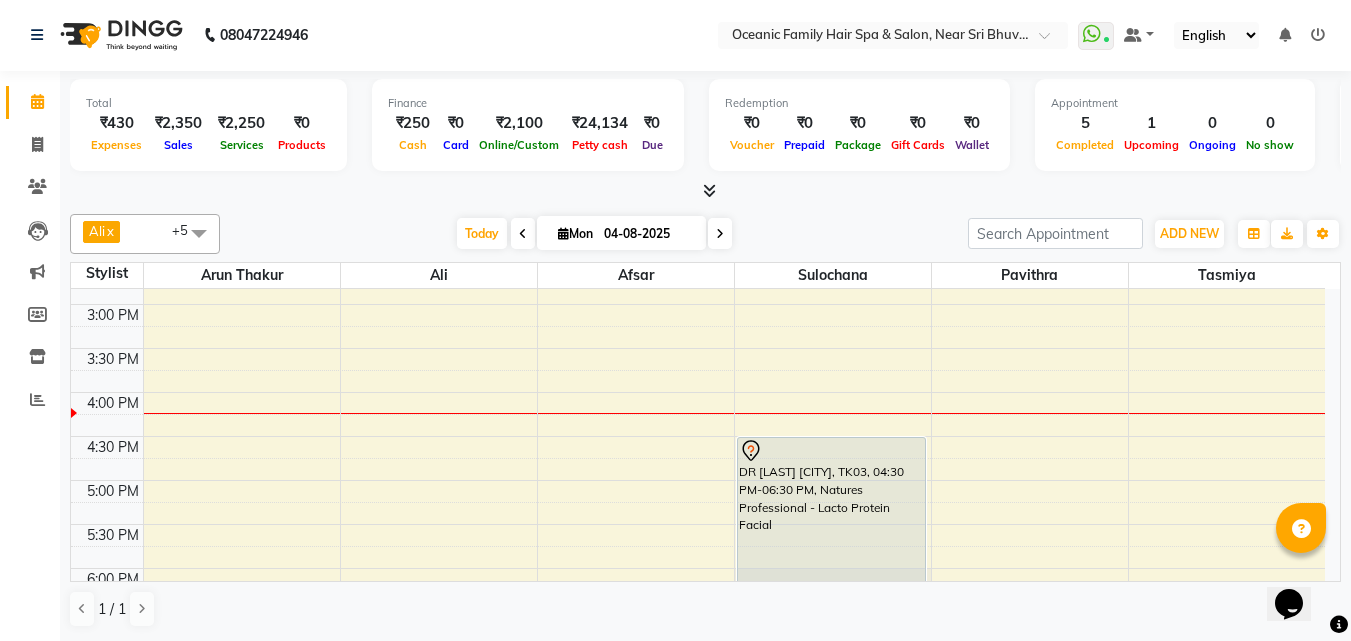 scroll, scrollTop: 0, scrollLeft: 0, axis: both 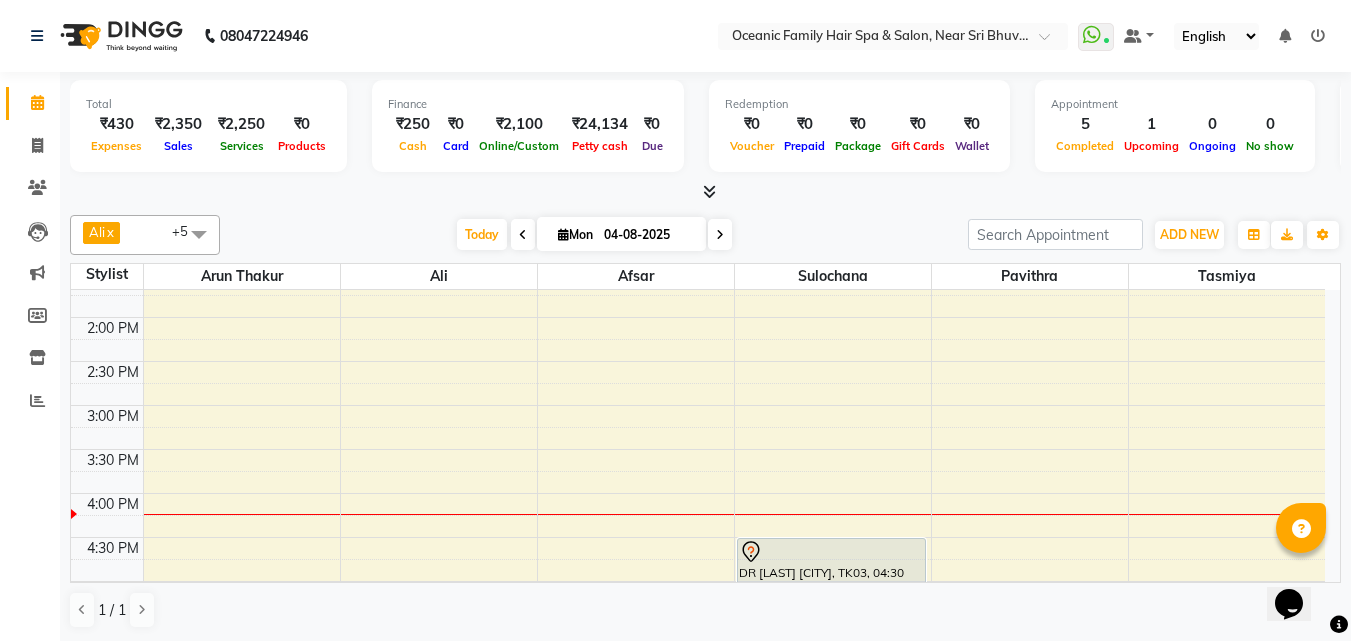 click on "8:00 AM 8:30 AM 9:00 AM 9:30 AM 10:00 AM 10:30 AM 11:00 AM 11:30 AM 12:00 PM 12:30 PM 1:00 PM 1:30 PM 2:00 PM 2:30 PM 3:00 PM 3:30 PM 4:00 PM 4:30 PM 5:00 PM 5:30 PM 6:00 PM 6:30 PM 7:00 PM 7:30 PM 8:00 PM 8:30 PM 9:00 PM 9:30 PM     [FIRST] [LAST], TK04, 11:10 AM-12:10 PM, Loreal Hair Colour - Root Touch-Up     [FIRST], TK02, 08:55 AM-09:55 AM, Hair - Men’S Haircut With Wash     [FIRST] [LAST], TK01, 09:10 AM-09:40 AM, Hair - Shaving     [FIRST] [LAST], TK05, 11:20 AM-12:20 PM, Hair - Ladies Hair Cut With Wash     [FIRST], TK06, 11:55 AM-12:55 PM, Hair - Ladies Hair Cut With Wash             DR [LAST] [CITY], TK03, 04:30 PM-06:30 PM, Natures Professional - Lacto Protein Facial" at bounding box center [698, 405] 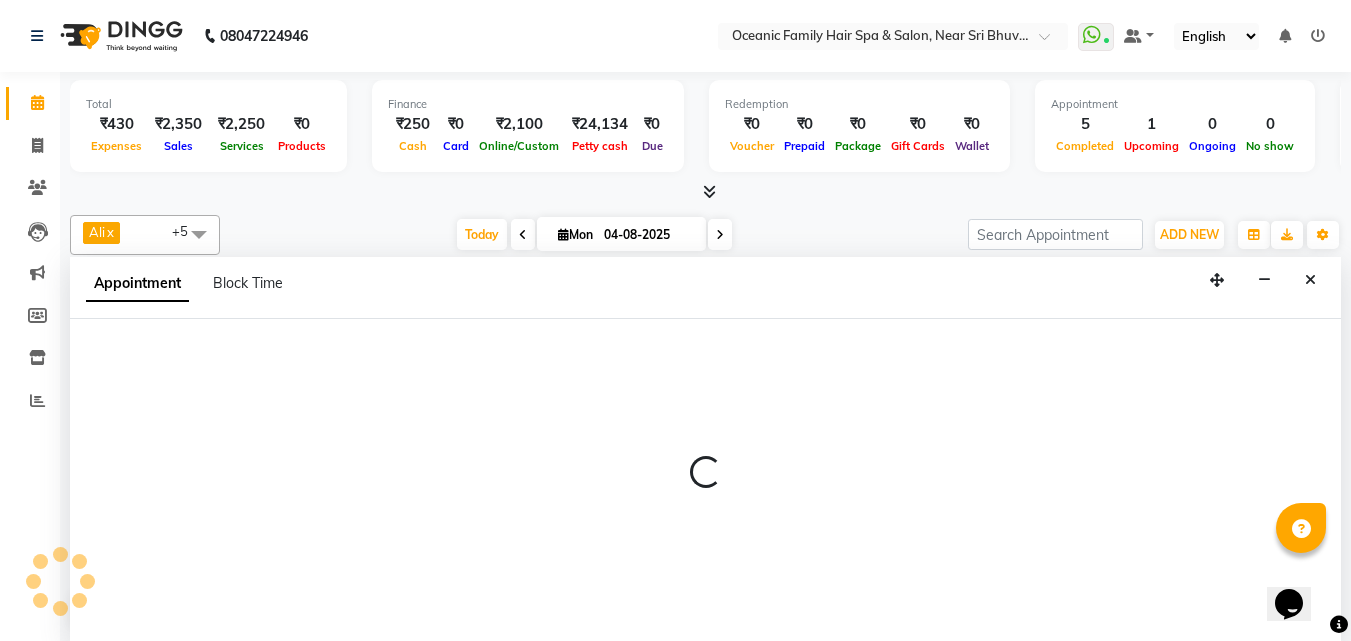 scroll, scrollTop: 1, scrollLeft: 0, axis: vertical 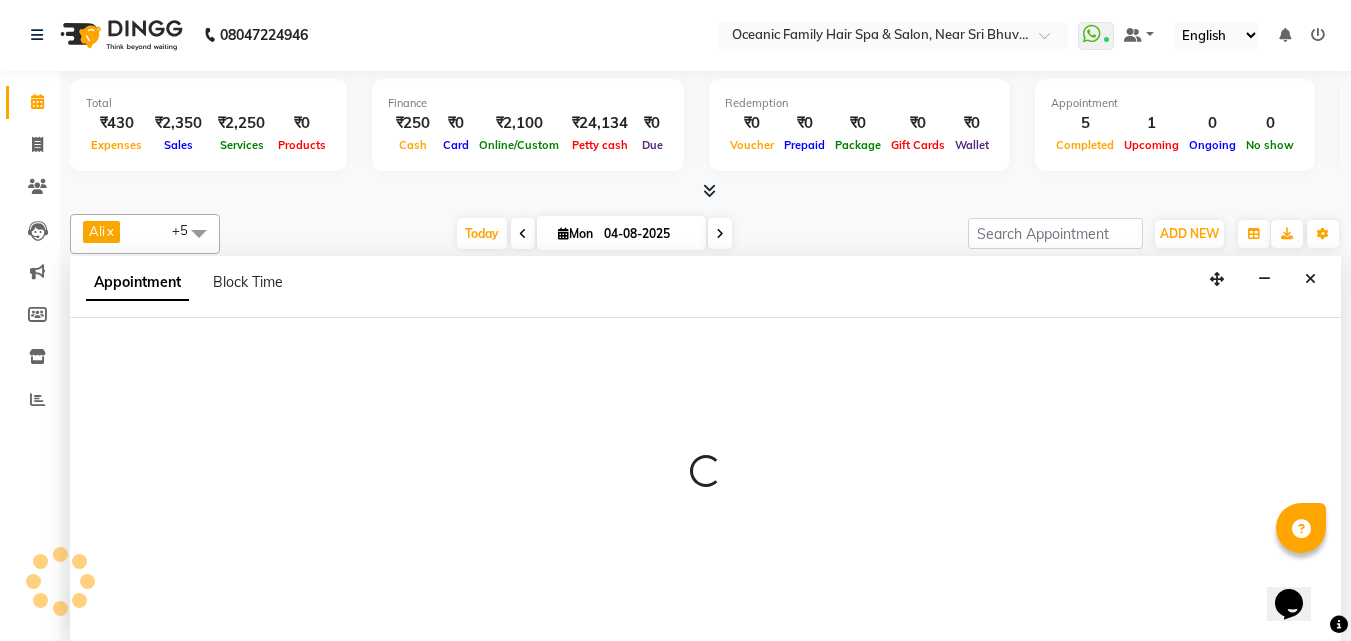 select on "23948" 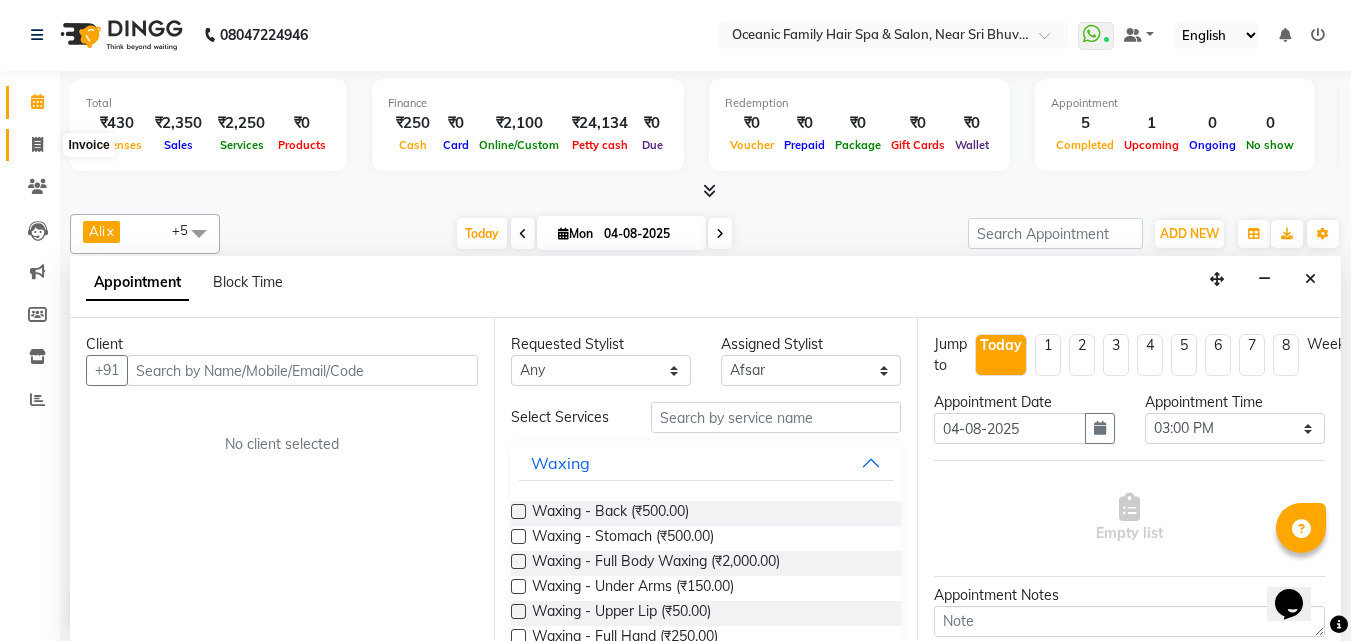 click 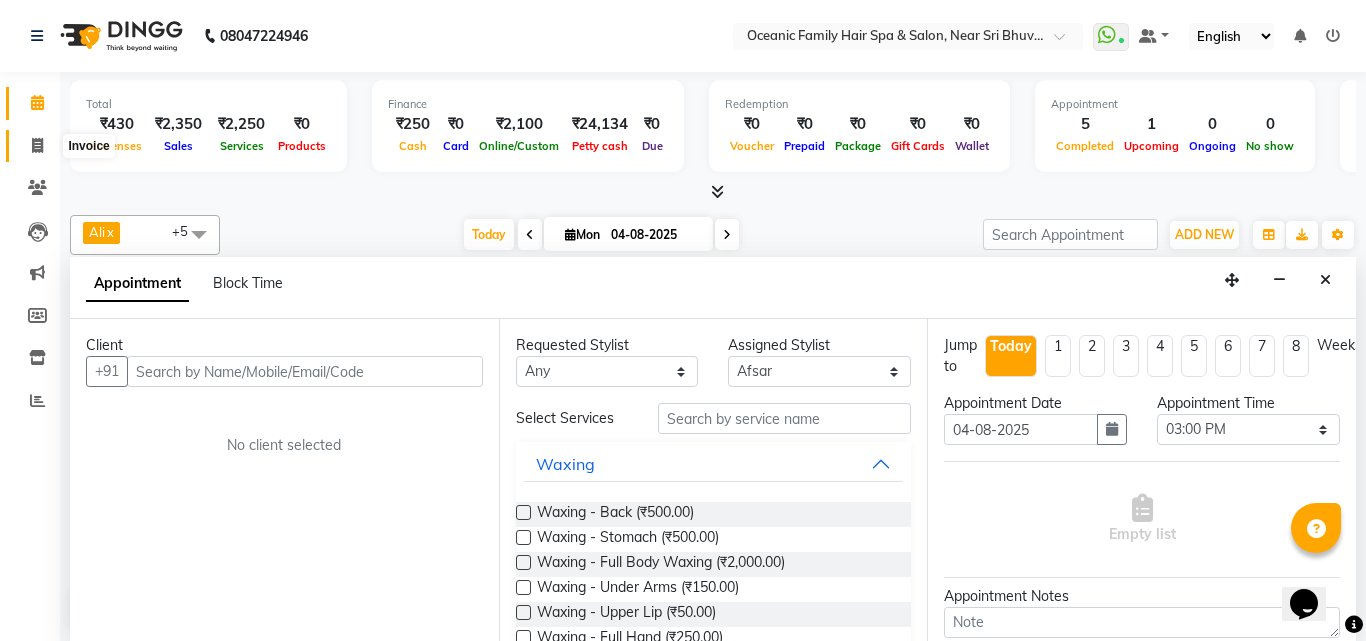 select on "4366" 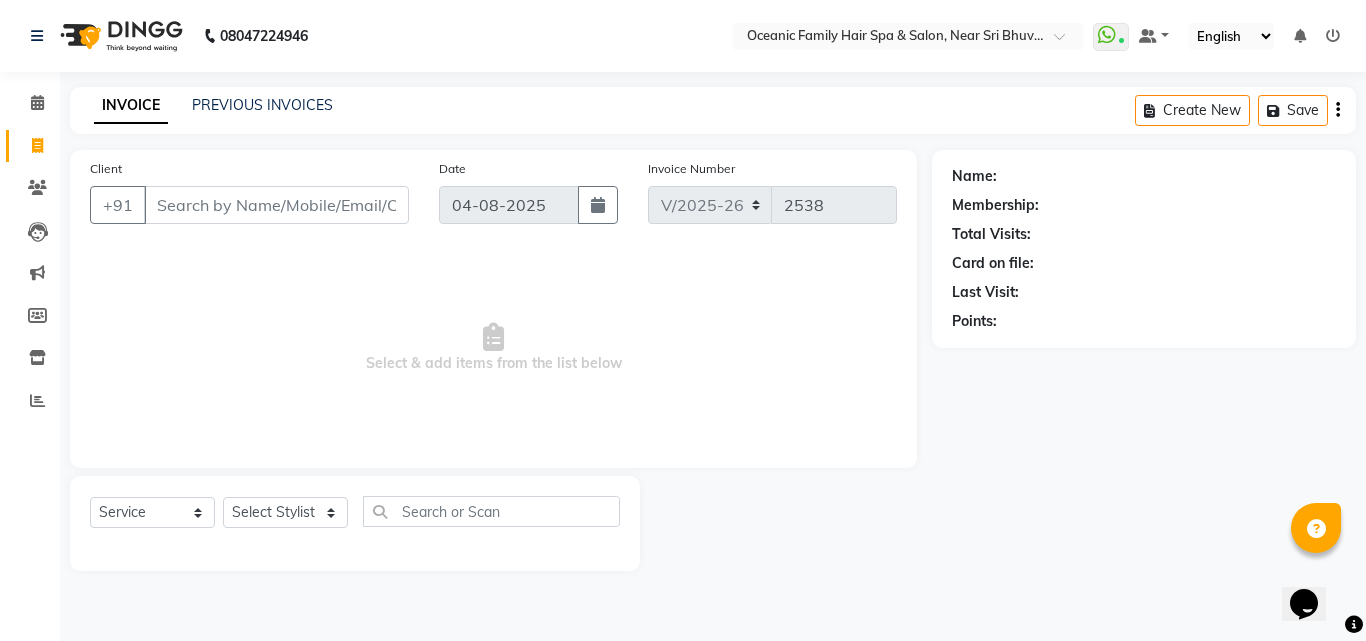 click on "Name: Membership: Total Visits: Card on file: Last Visit:  Points:" 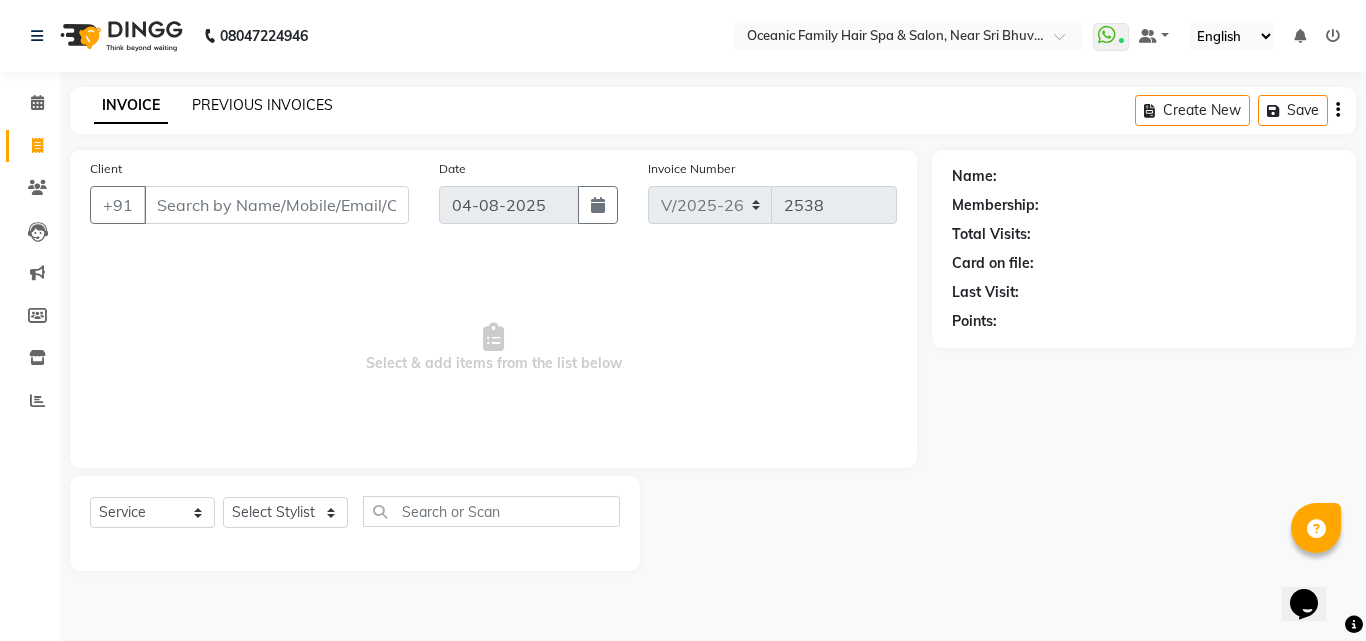 click on "PREVIOUS INVOICES" 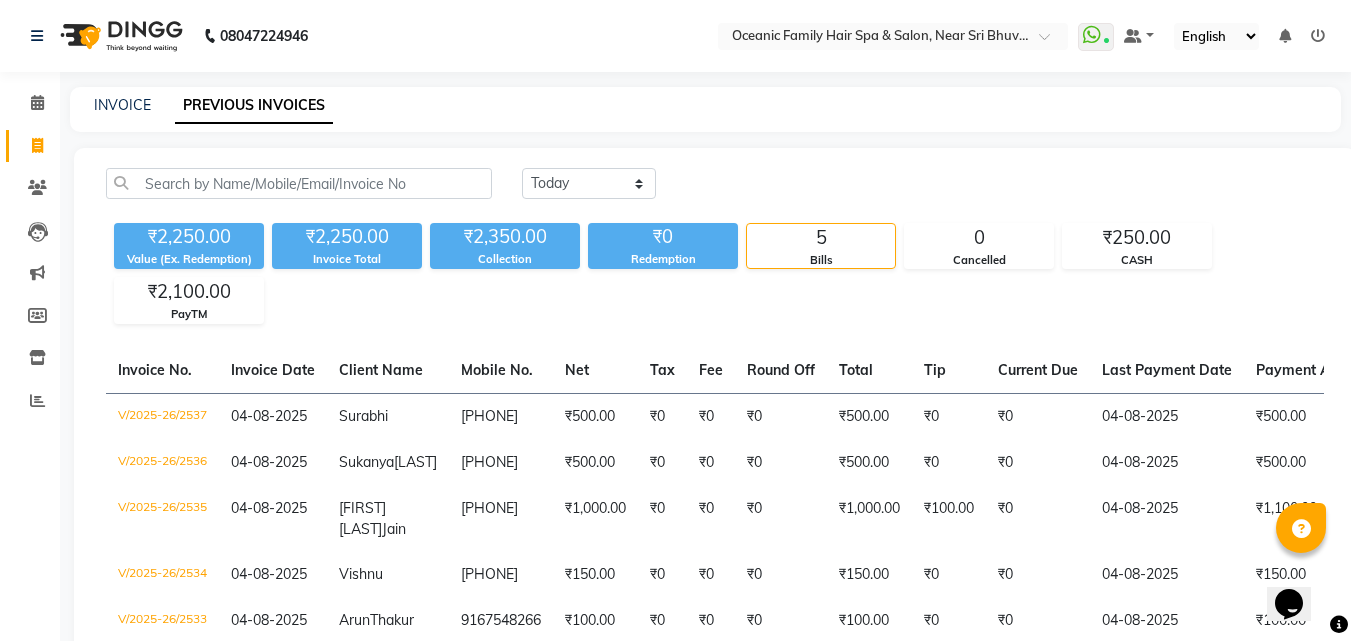 click on "Today Yesterday Custom Range" 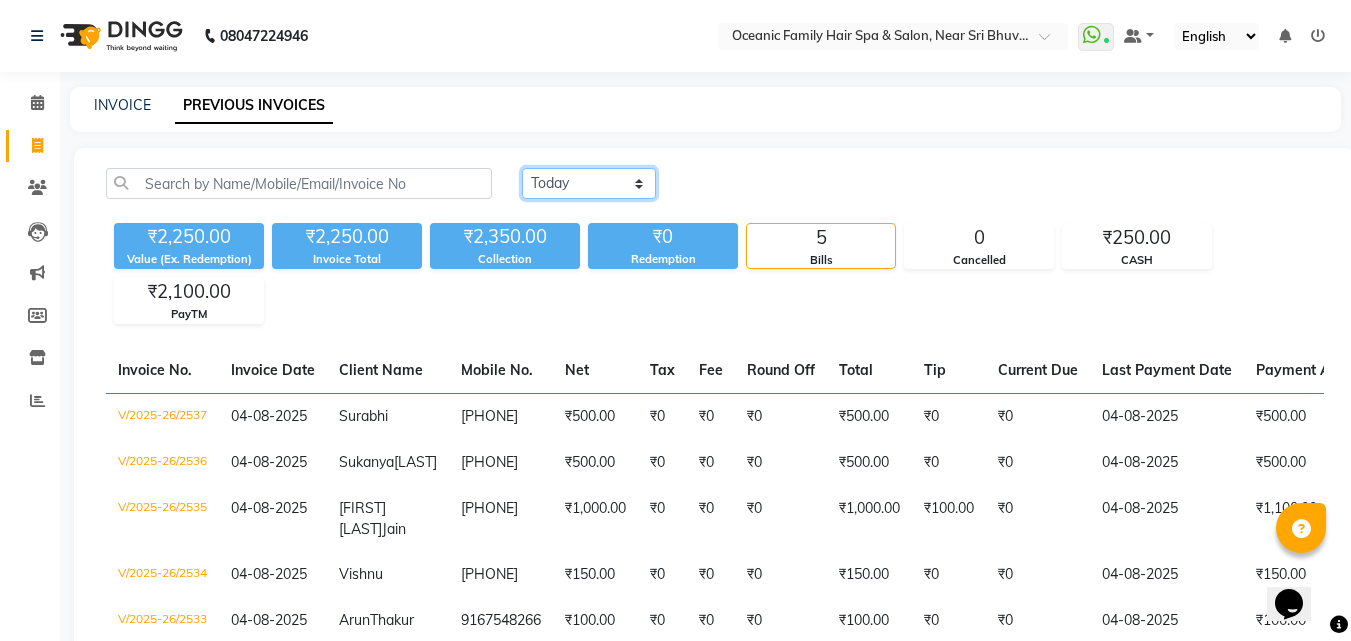 click on "Today Yesterday Custom Range" 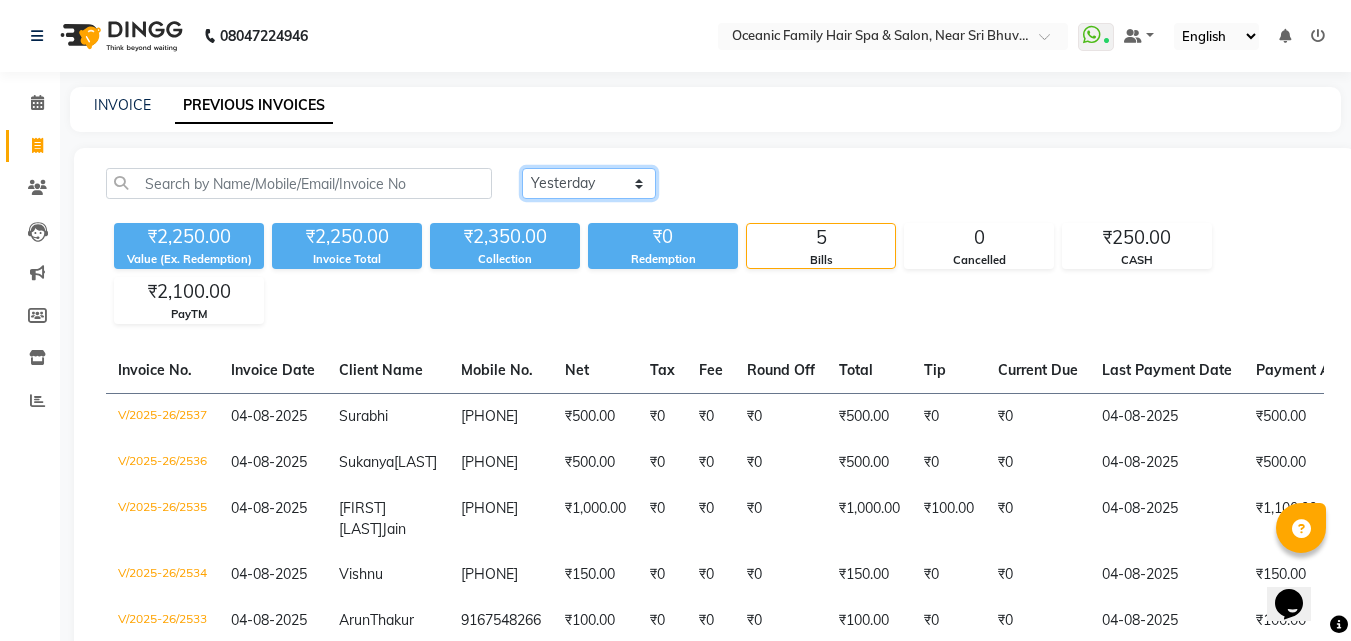 click on "Today Yesterday Custom Range" 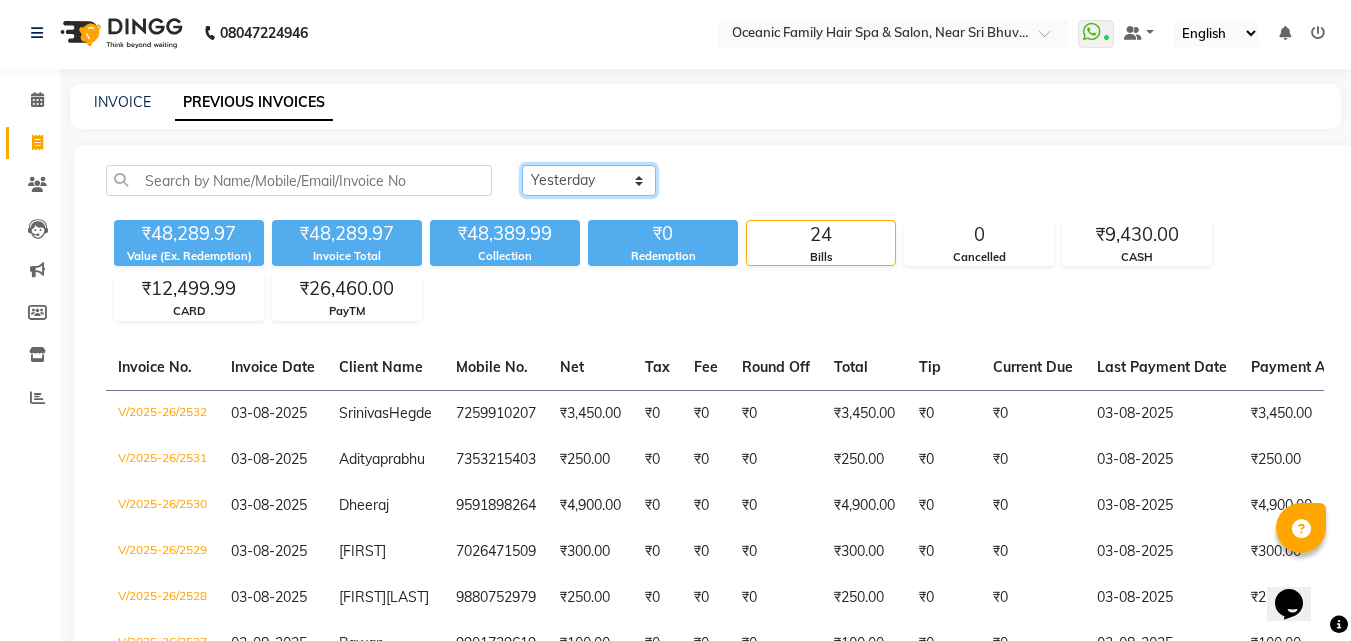 scroll, scrollTop: 0, scrollLeft: 0, axis: both 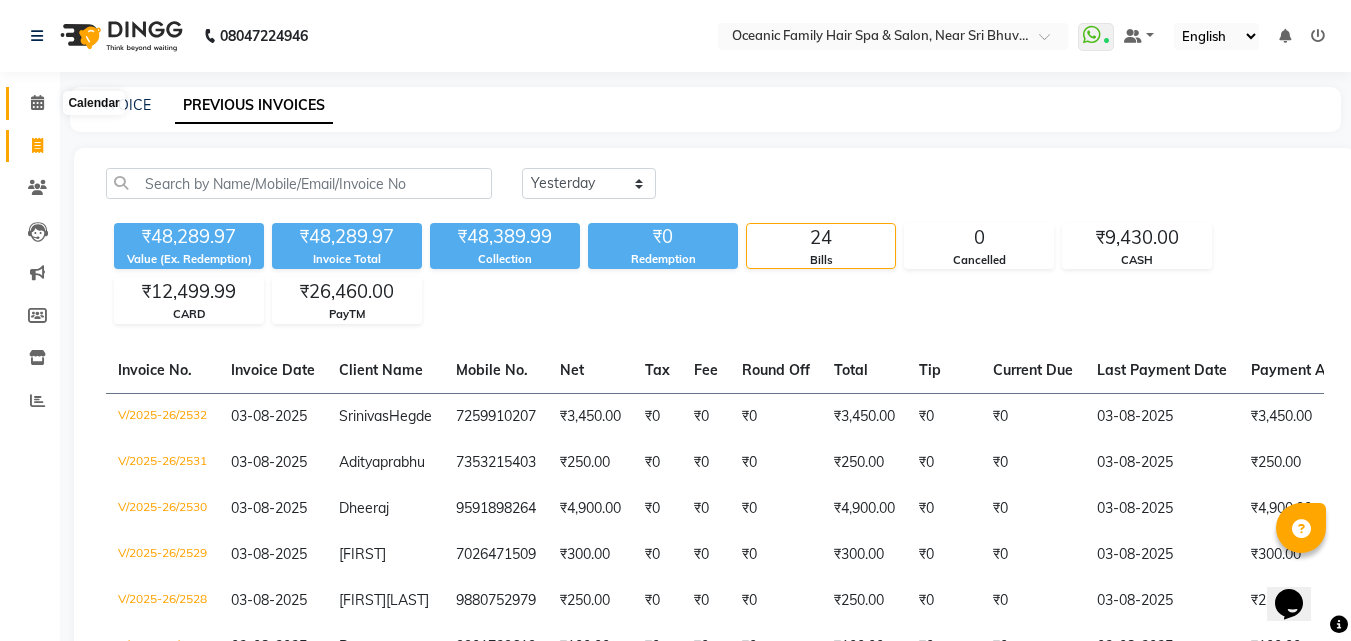 click 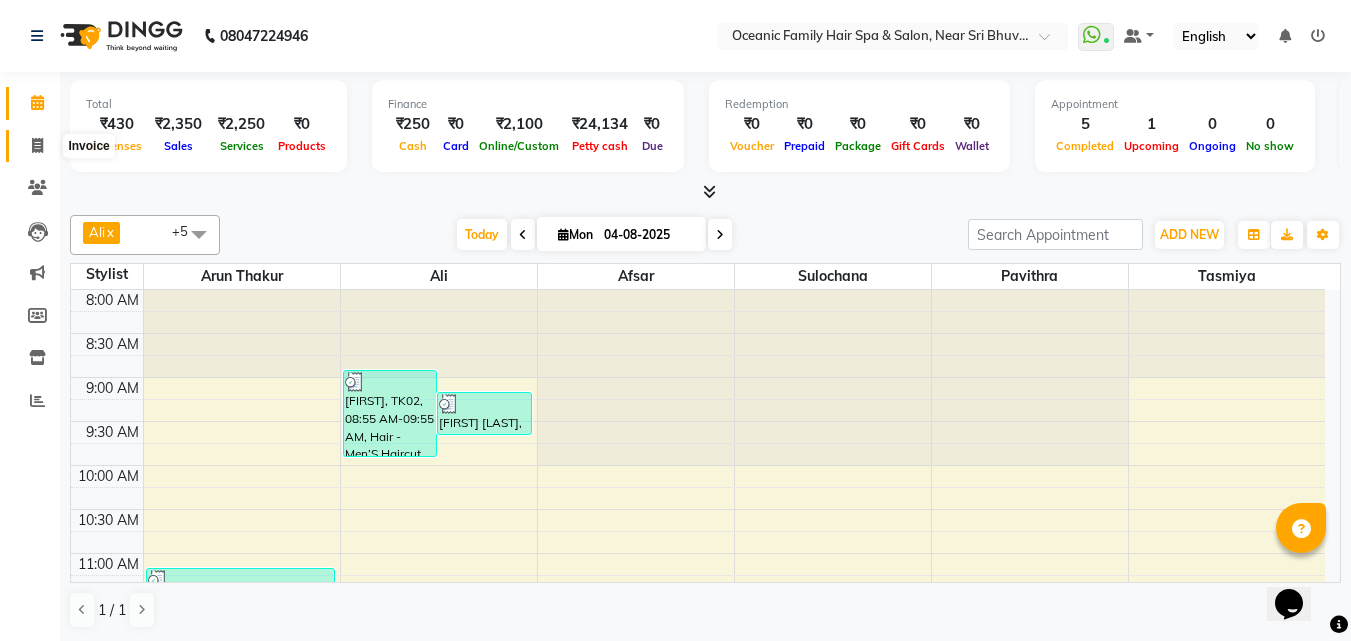click 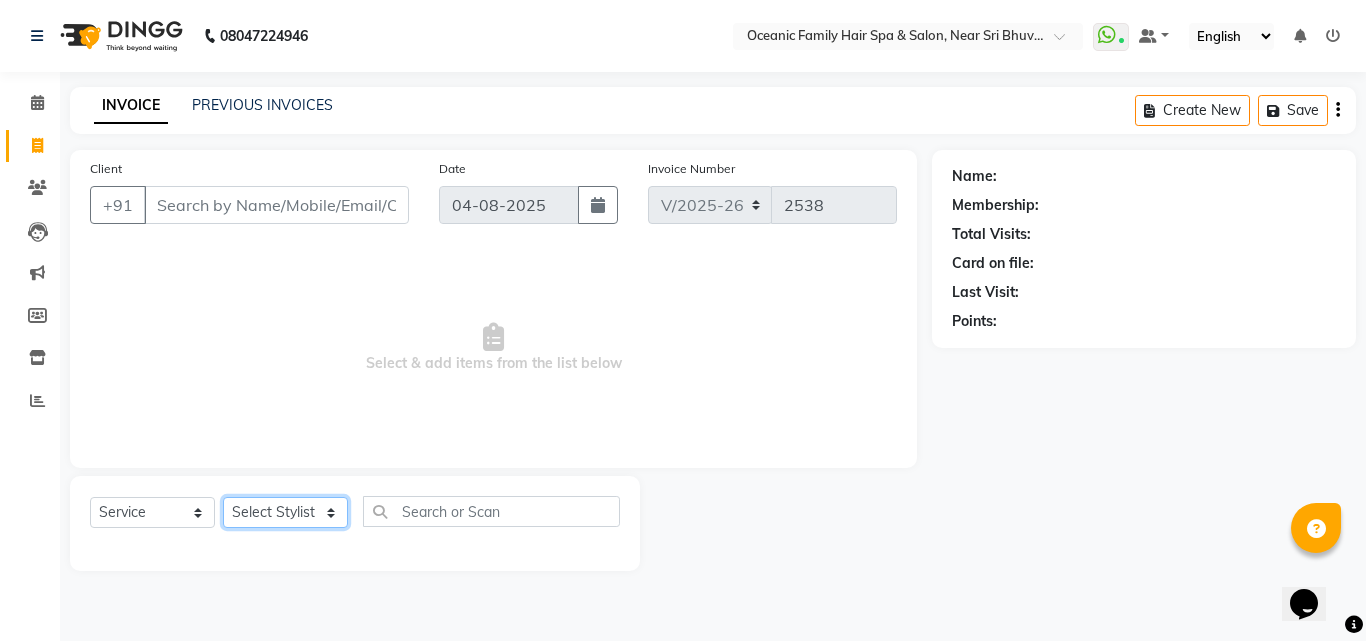 click on "Select Stylist Afsar Ali Arun Thakur Pavithra Rajani Shwetha S Jain Siraj Sulochana Tasmiya" 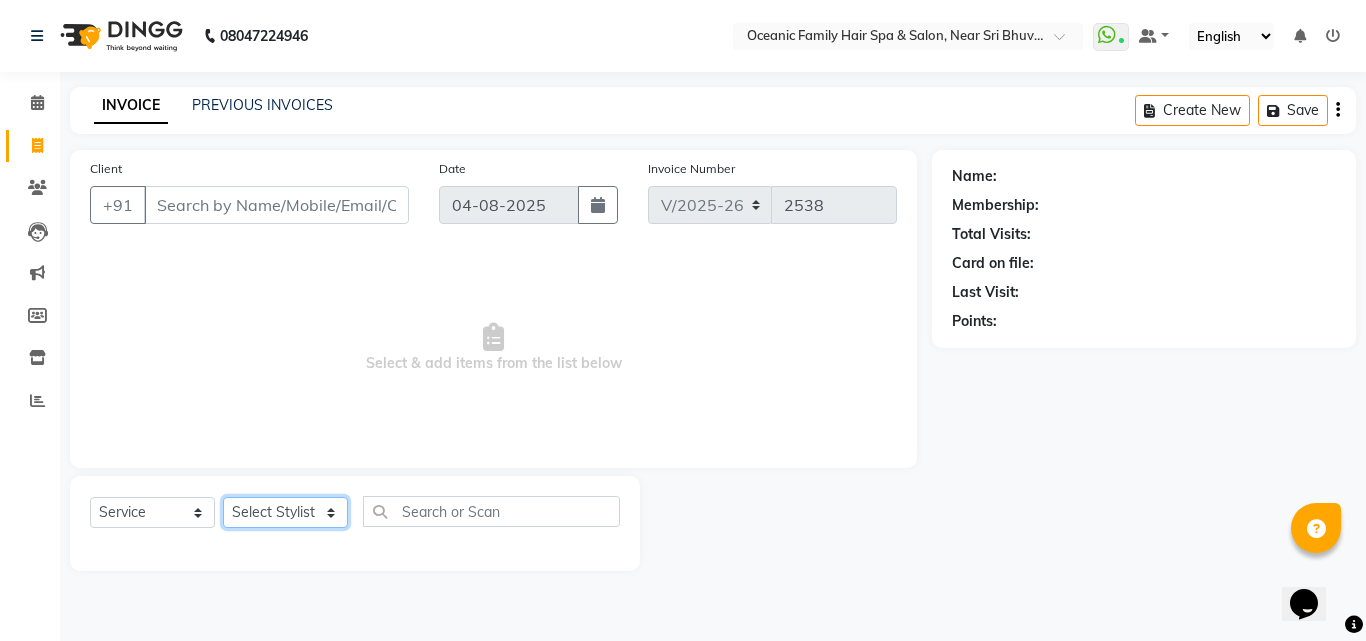 select on "23947" 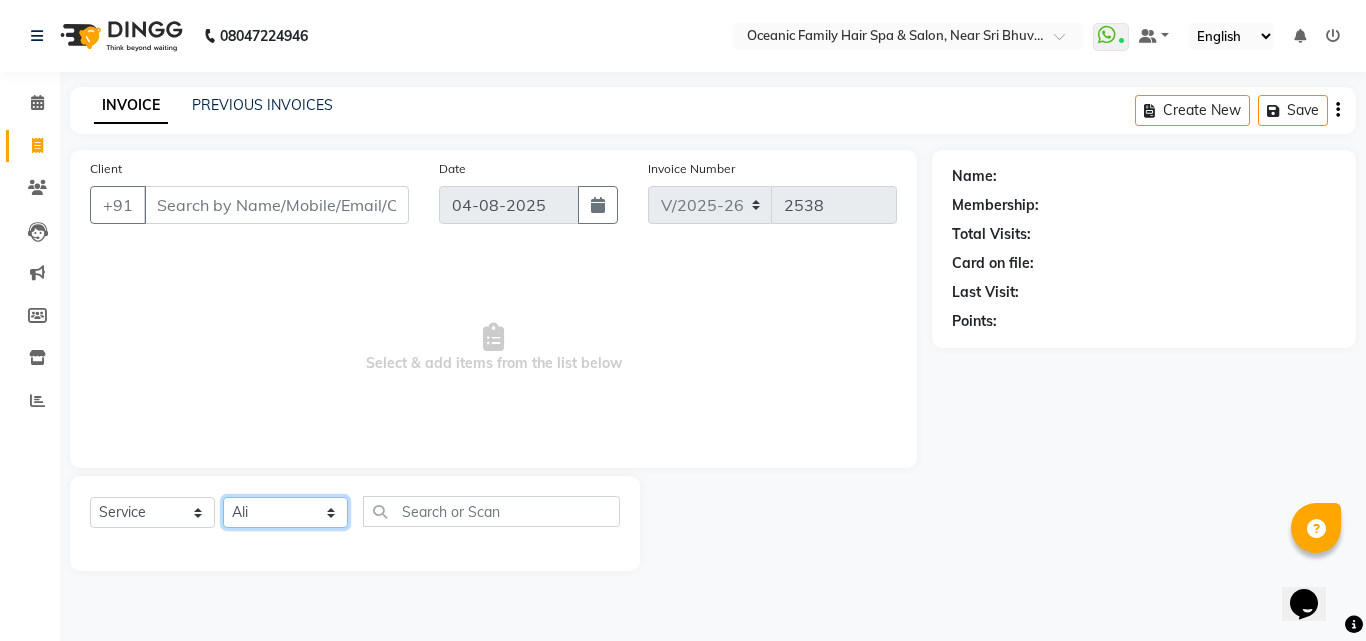 click on "Select Stylist Afsar Ali Arun Thakur Pavithra Rajani Shwetha S Jain Siraj Sulochana Tasmiya" 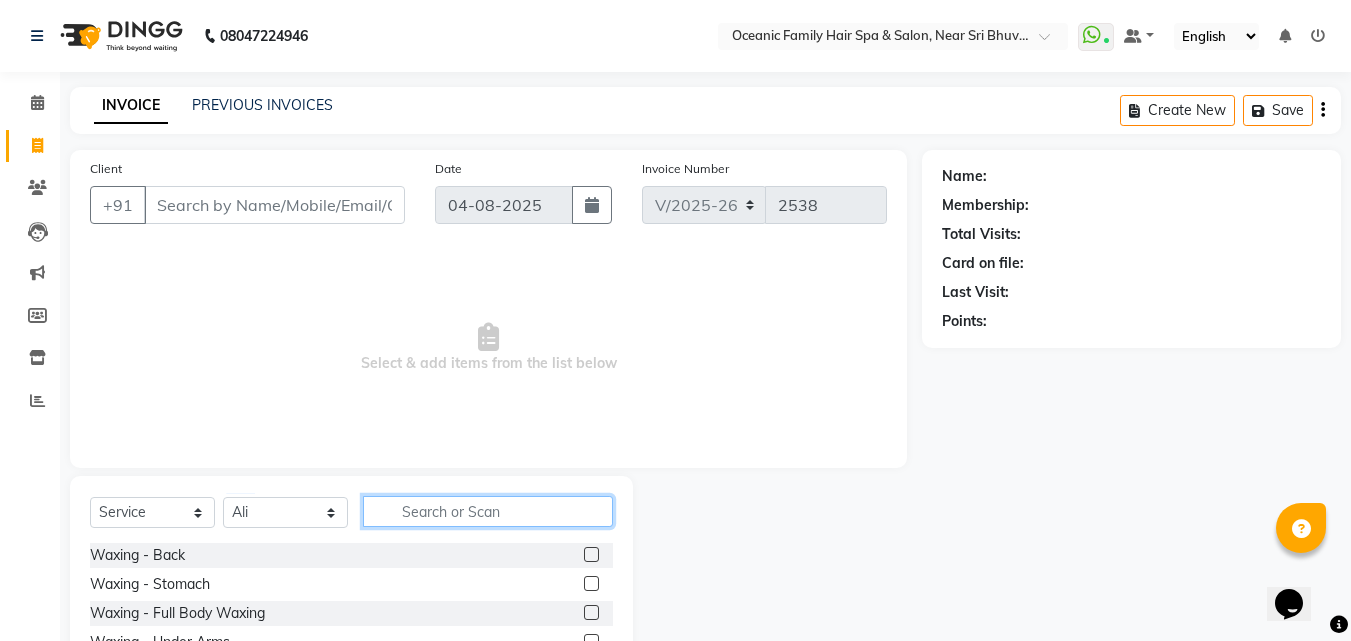 click 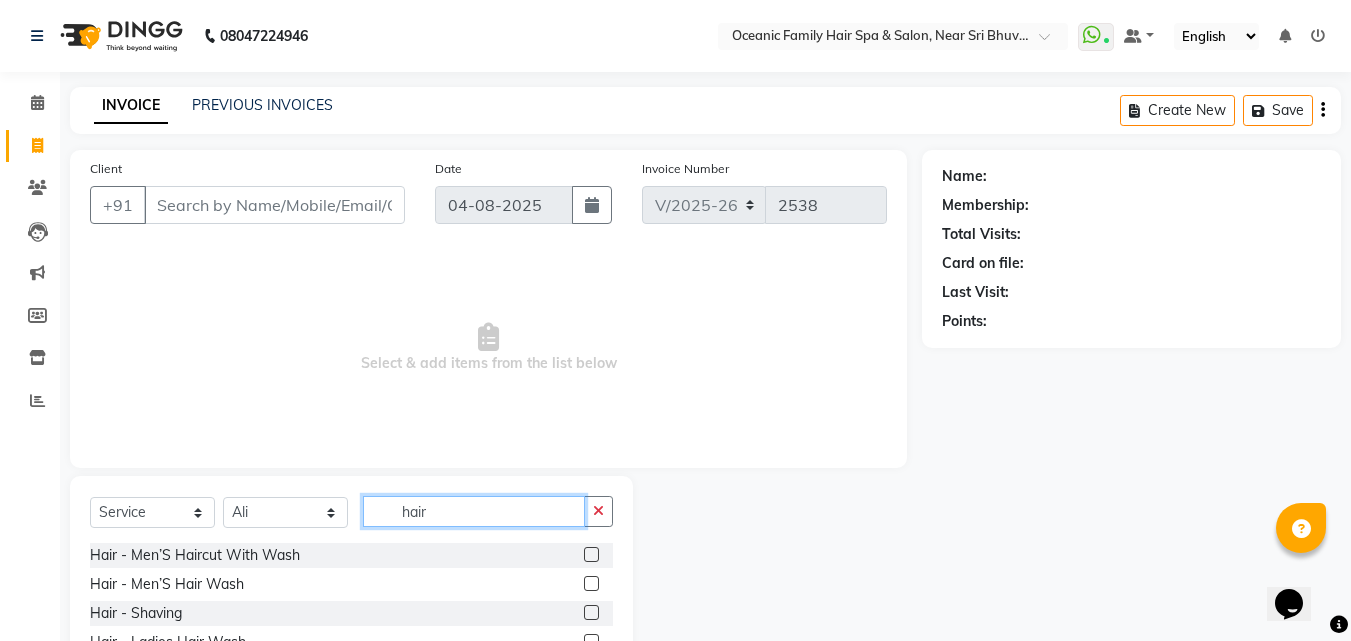 type on "hair" 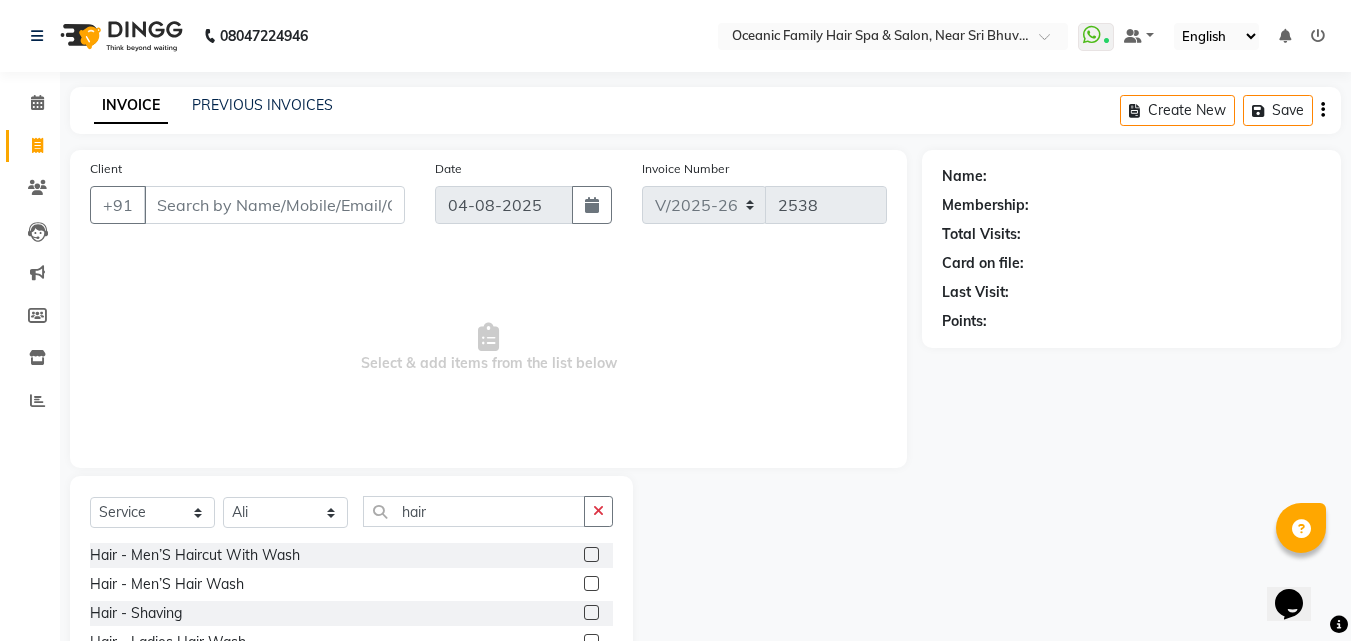 click 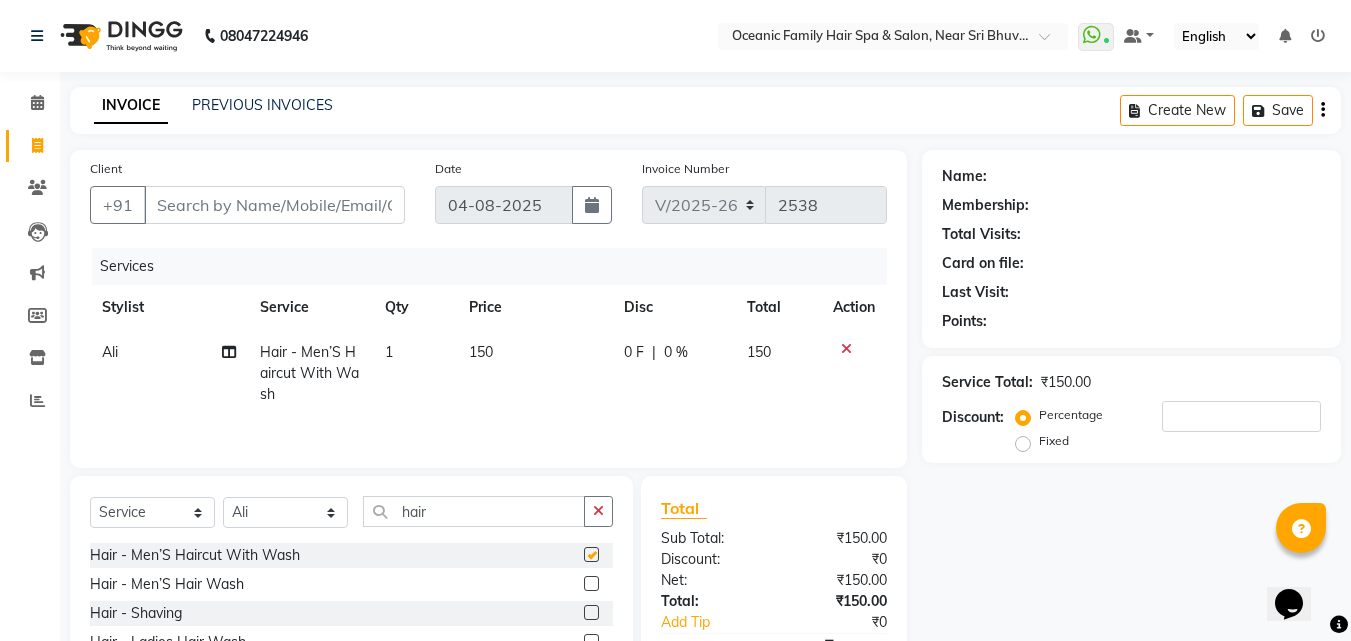 checkbox on "false" 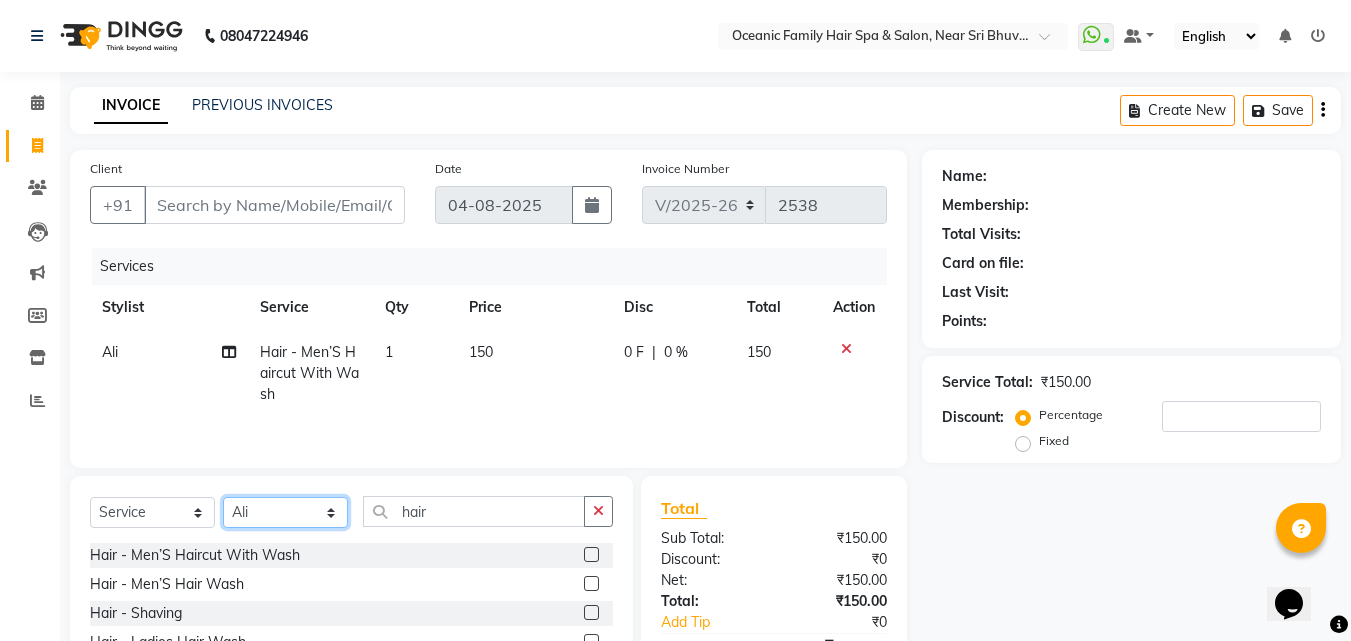 click on "Select Stylist Afsar Ali Arun Thakur Pavithra Rajani Shwetha S Jain Siraj Sulochana Tasmiya" 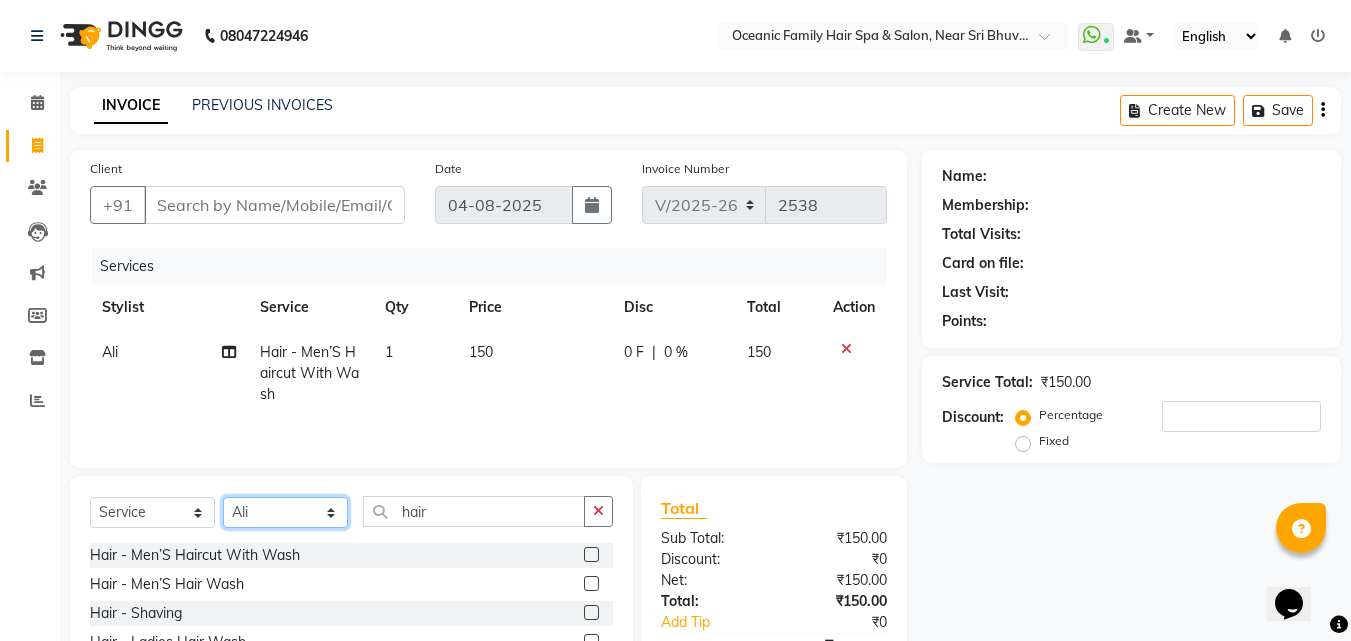 select on "23957" 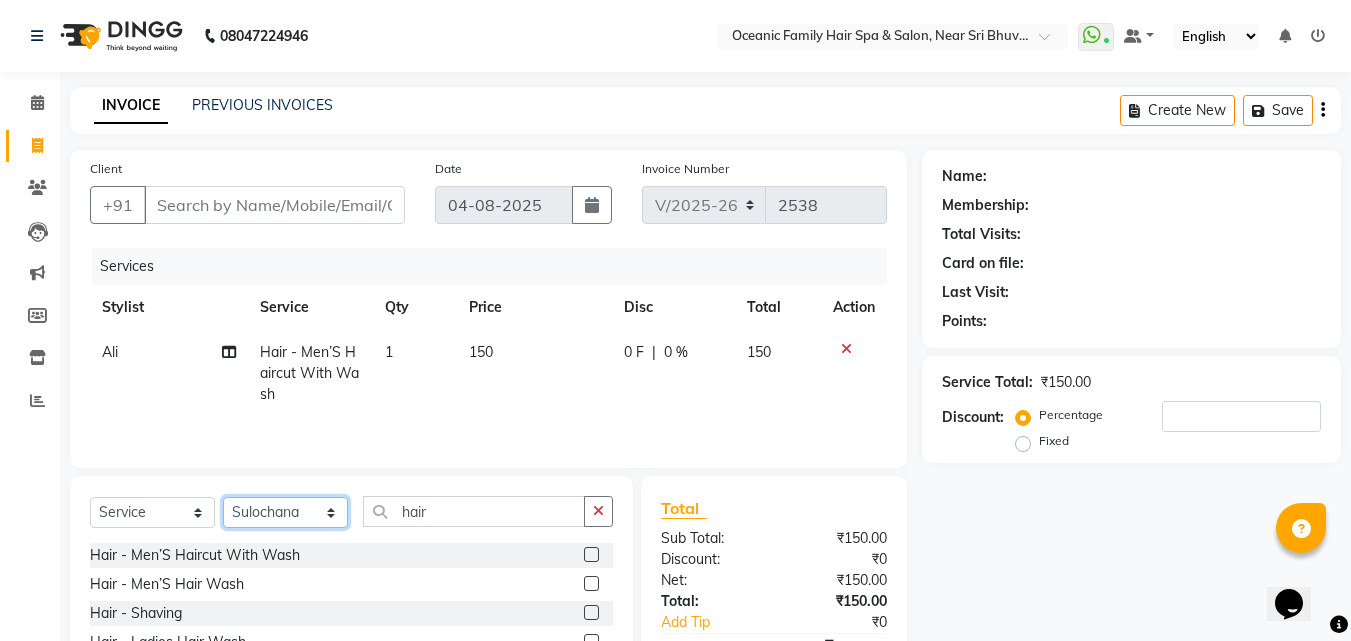 click on "Select Stylist Afsar Ali Arun Thakur Pavithra Rajani Shwetha S Jain Siraj Sulochana Tasmiya" 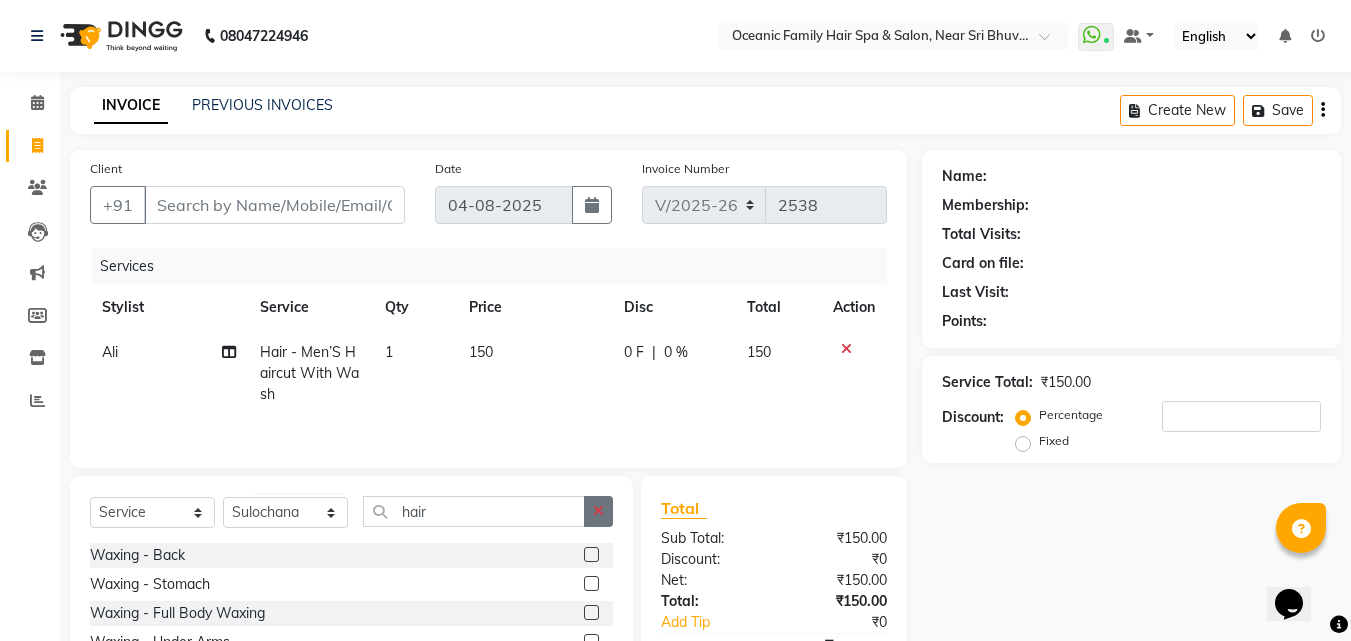click 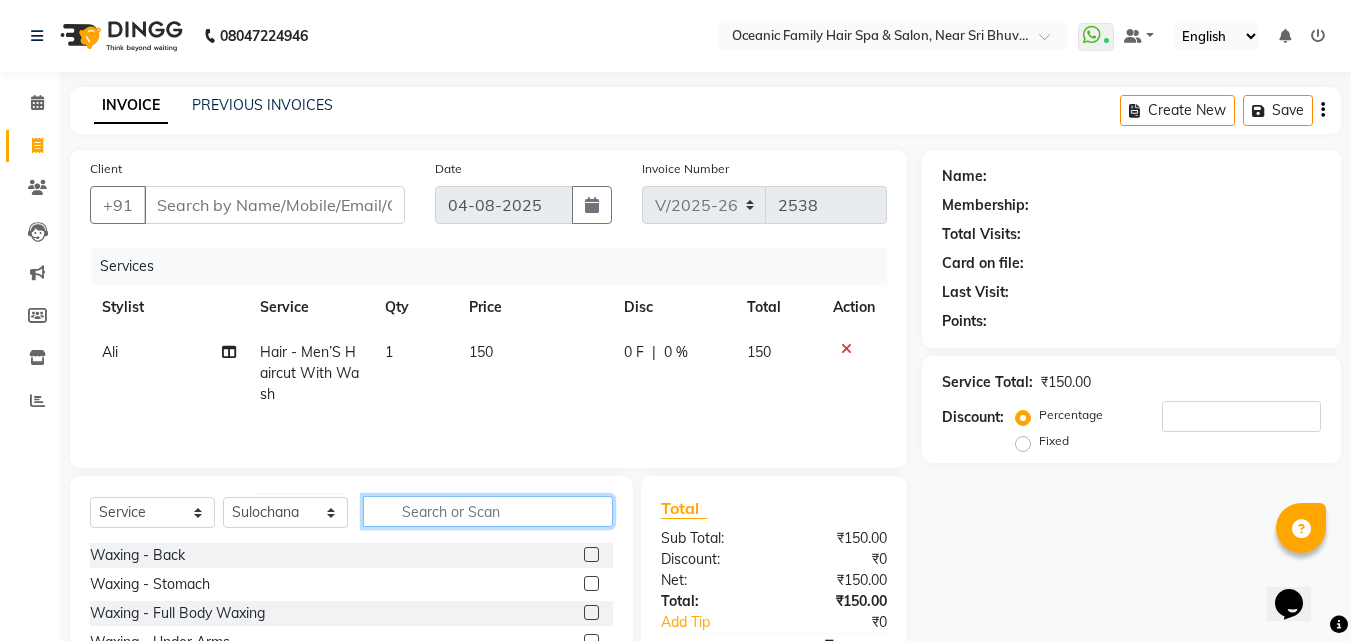 click 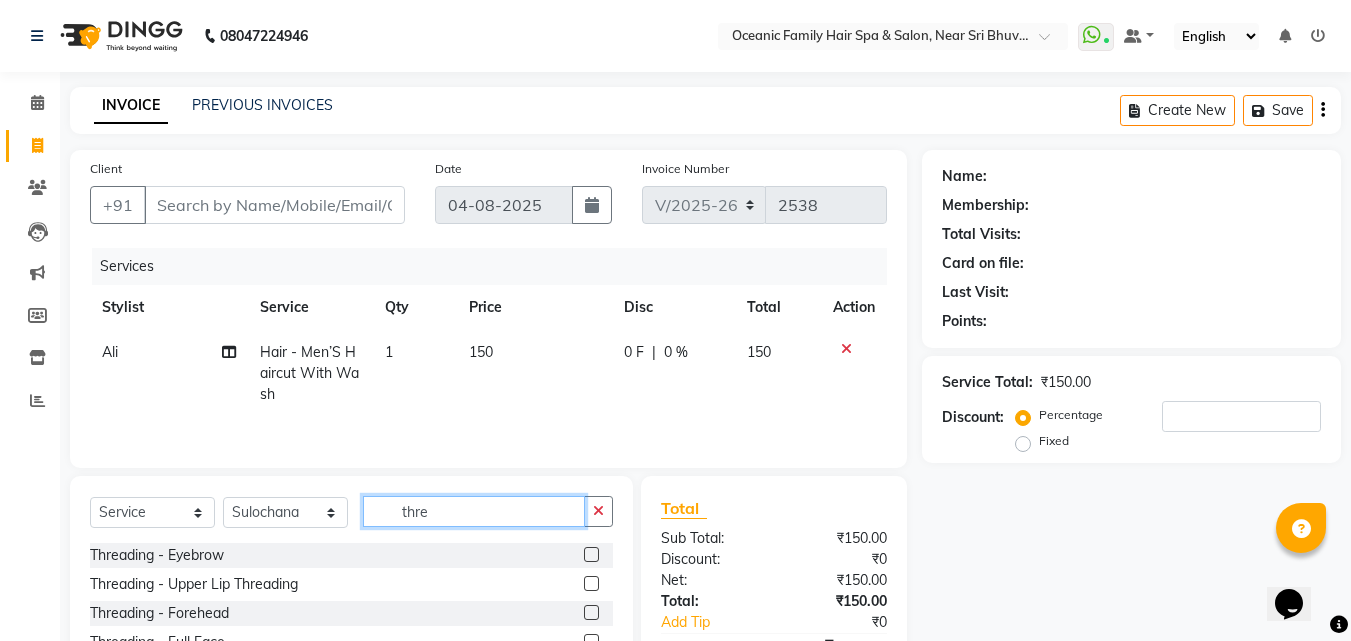 type on "thre" 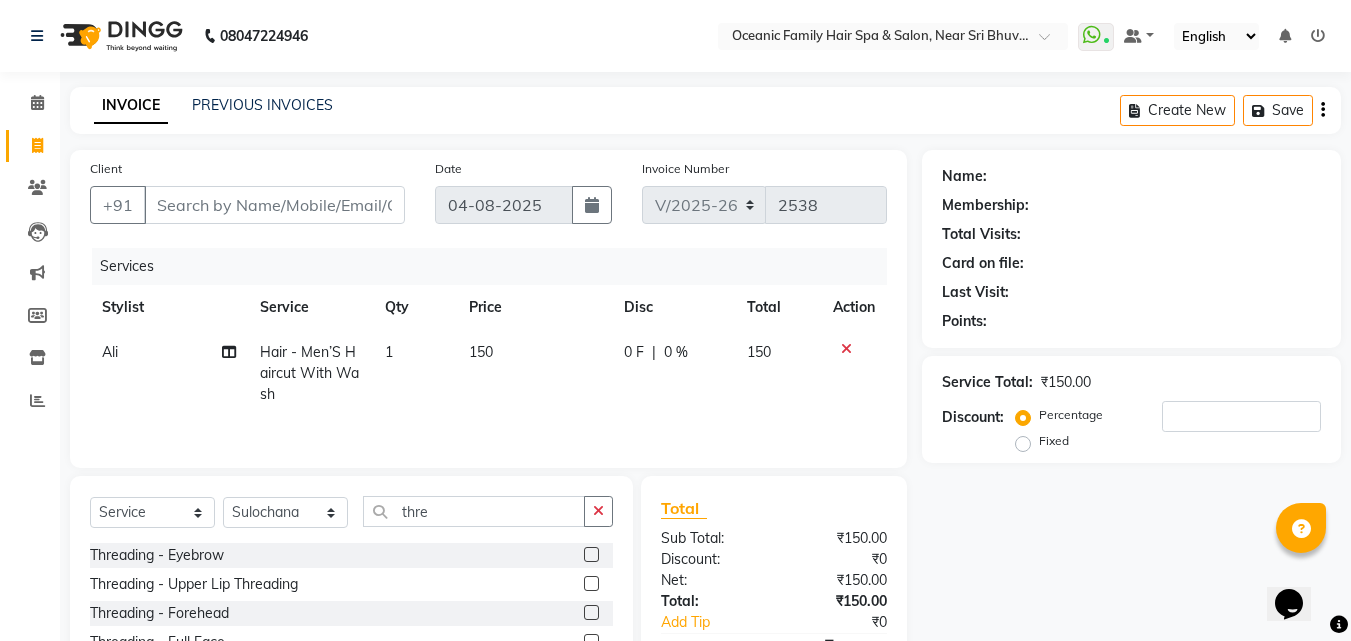 click 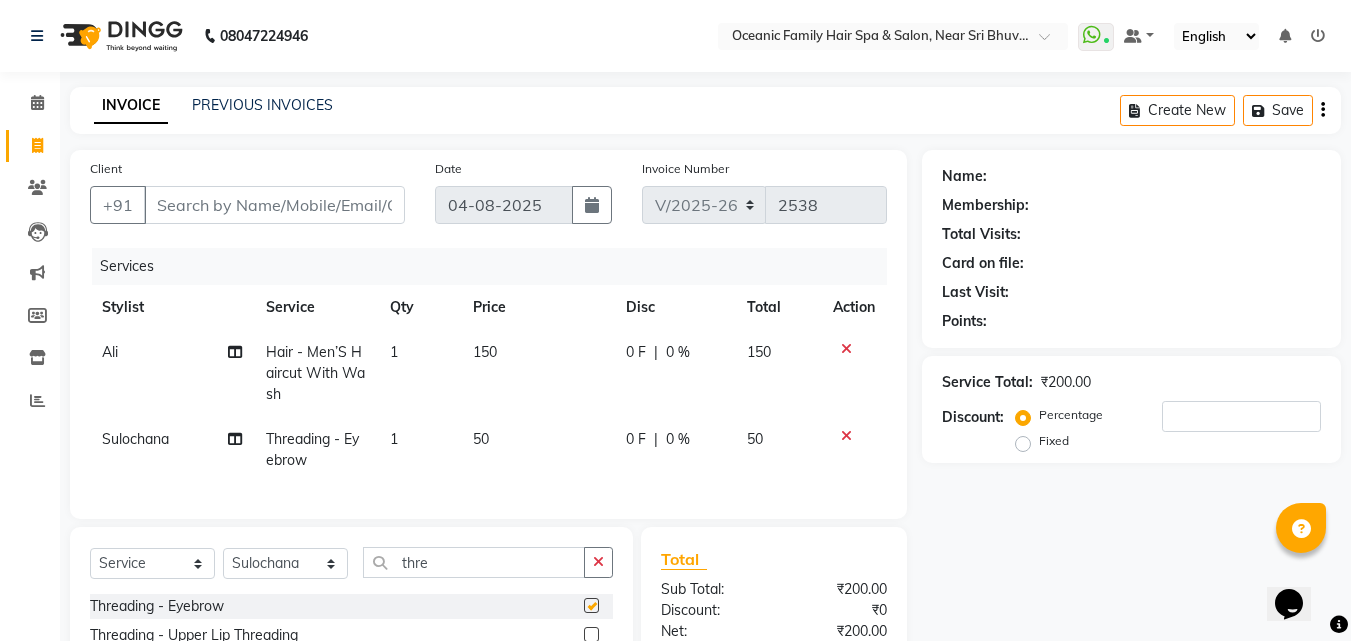 checkbox on "false" 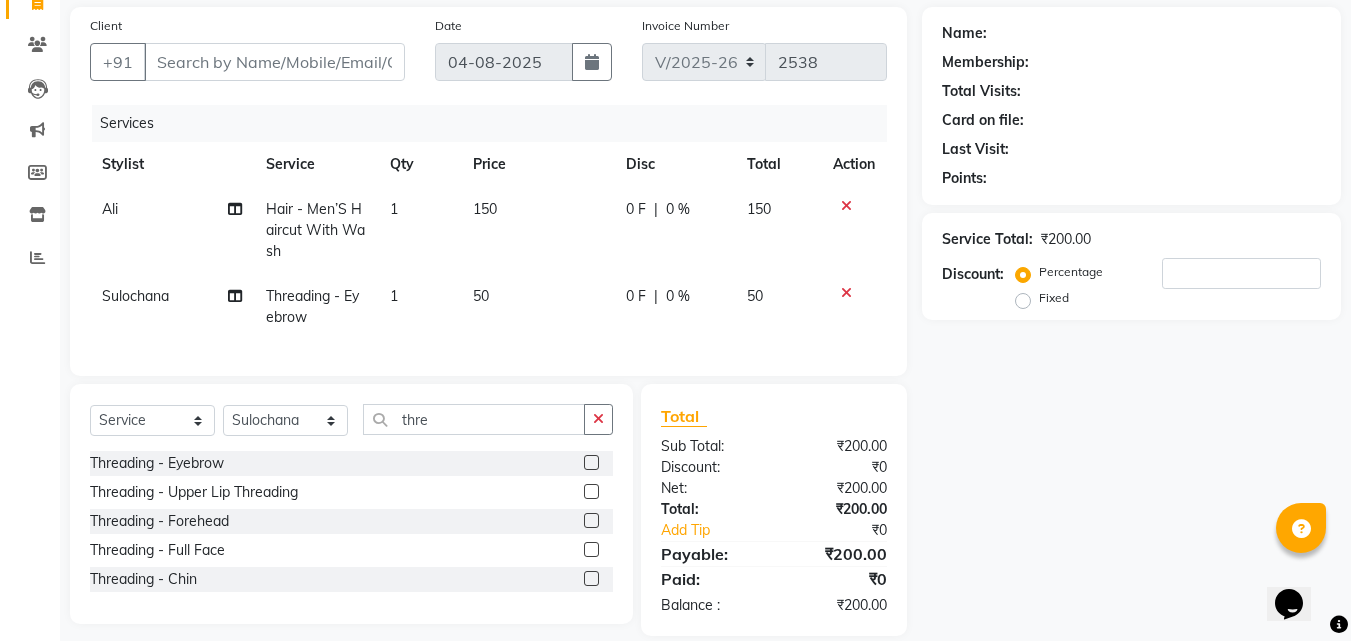 scroll, scrollTop: 183, scrollLeft: 0, axis: vertical 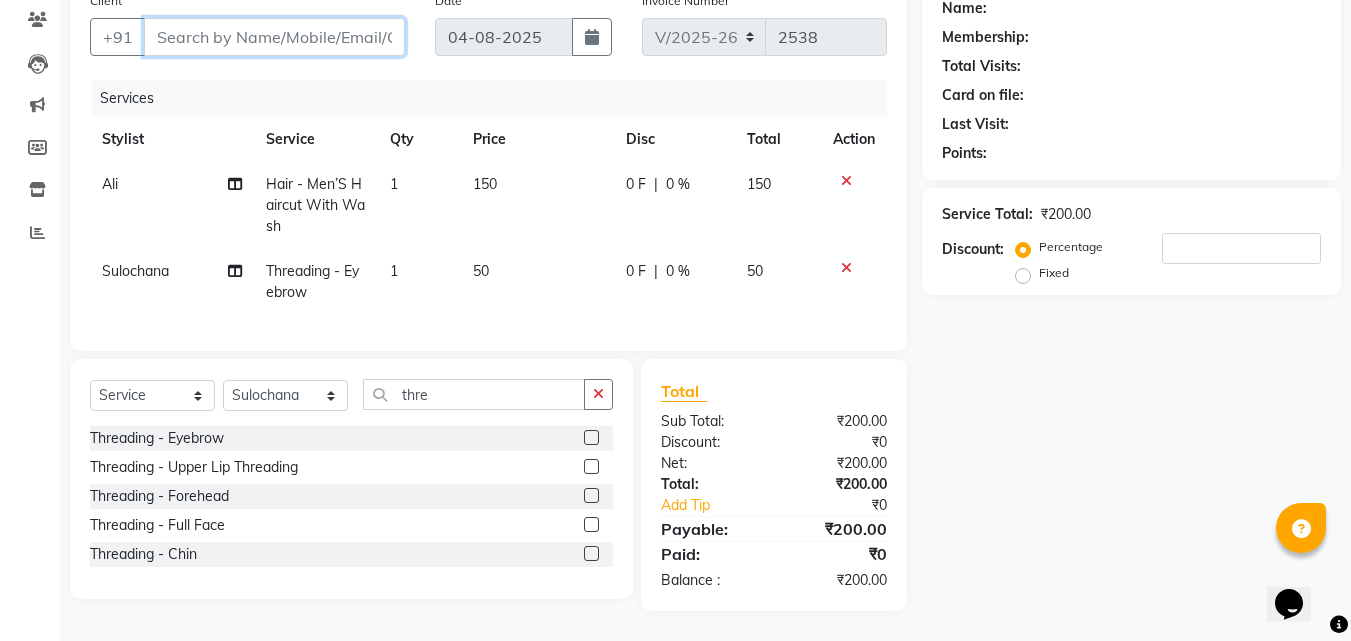 click on "Client" at bounding box center [274, 37] 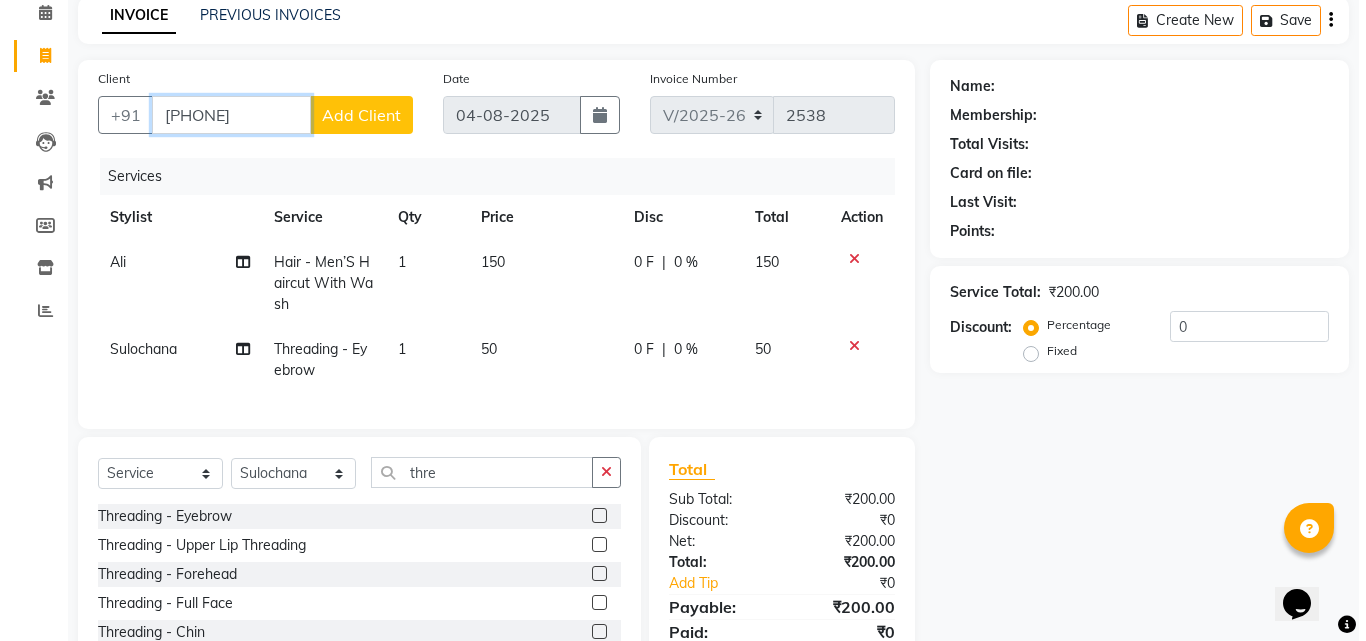 scroll, scrollTop: 0, scrollLeft: 0, axis: both 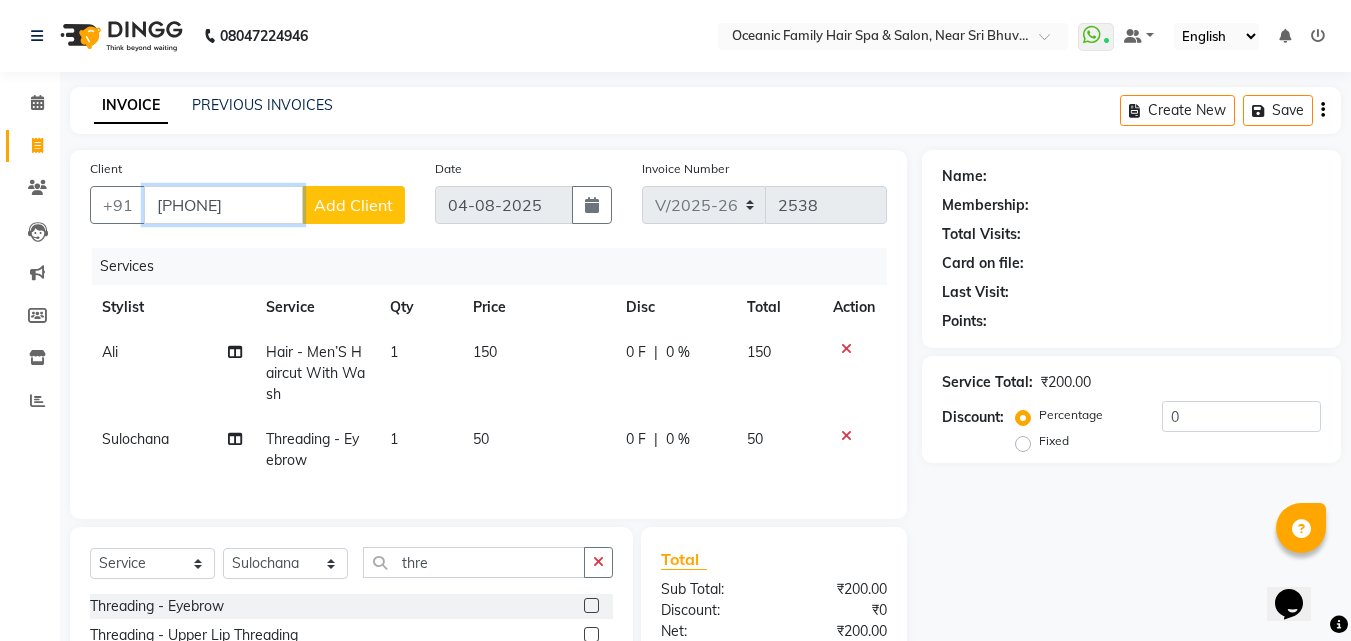 type on "[PHONE]" 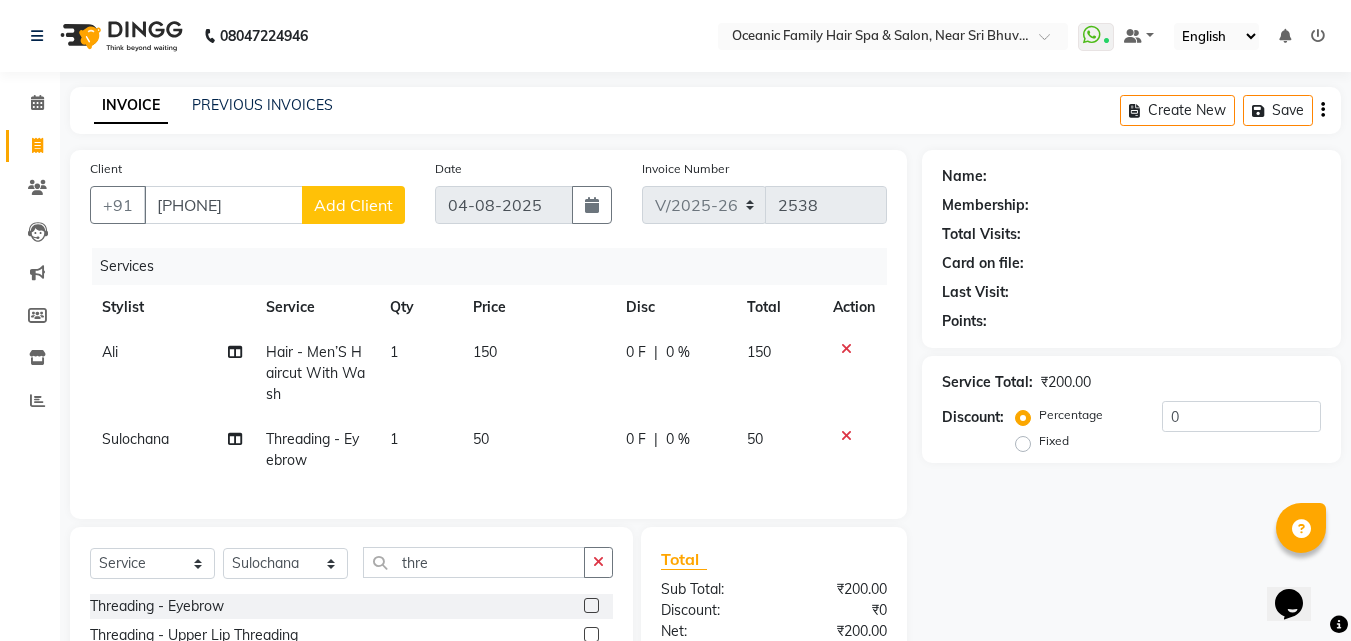 click on "Add Client" 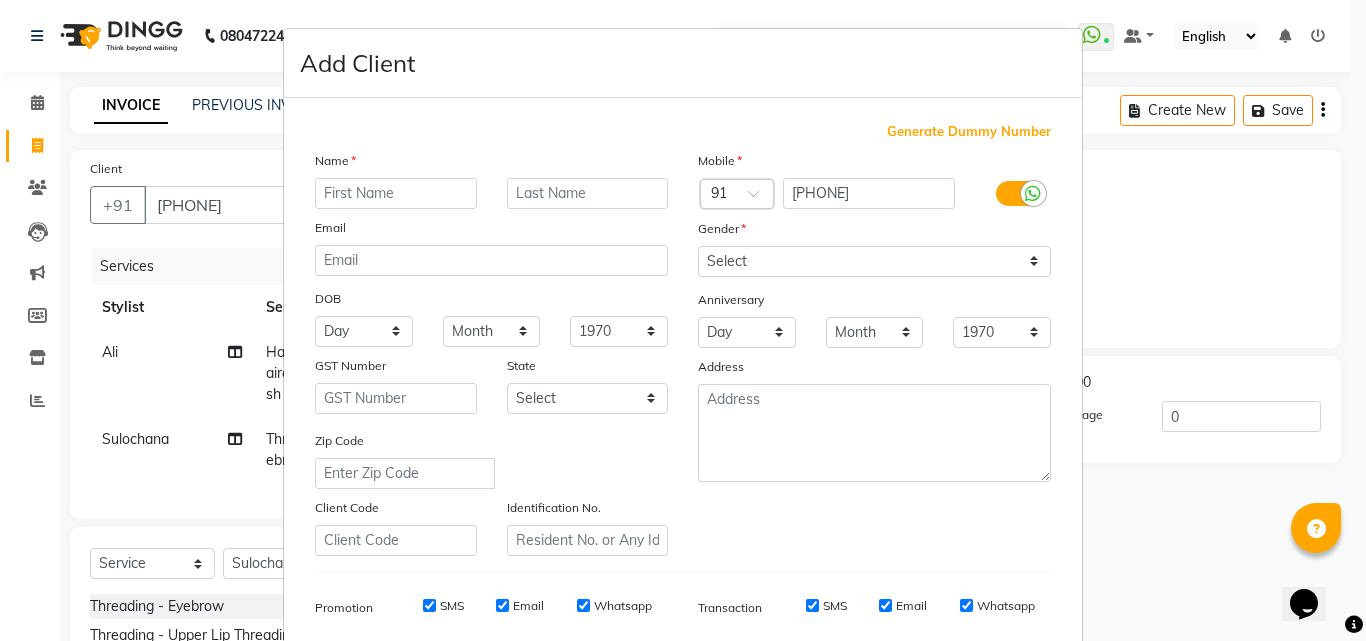 click at bounding box center (396, 193) 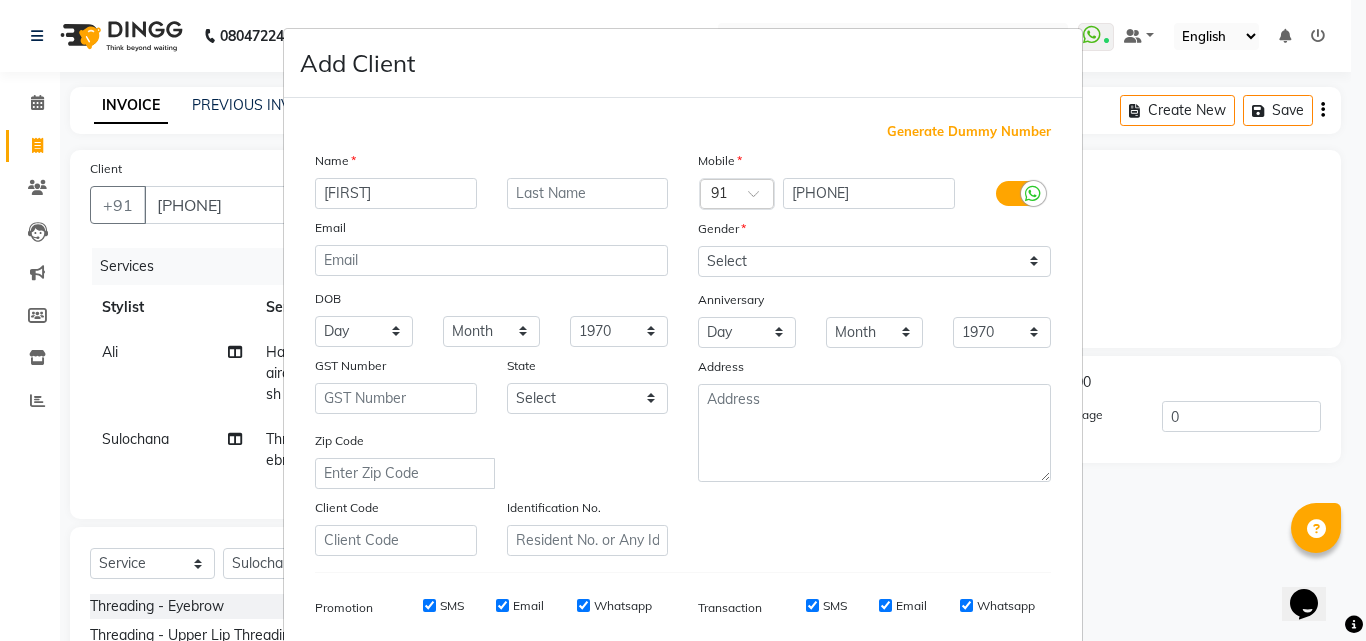 type on "[FIRST]" 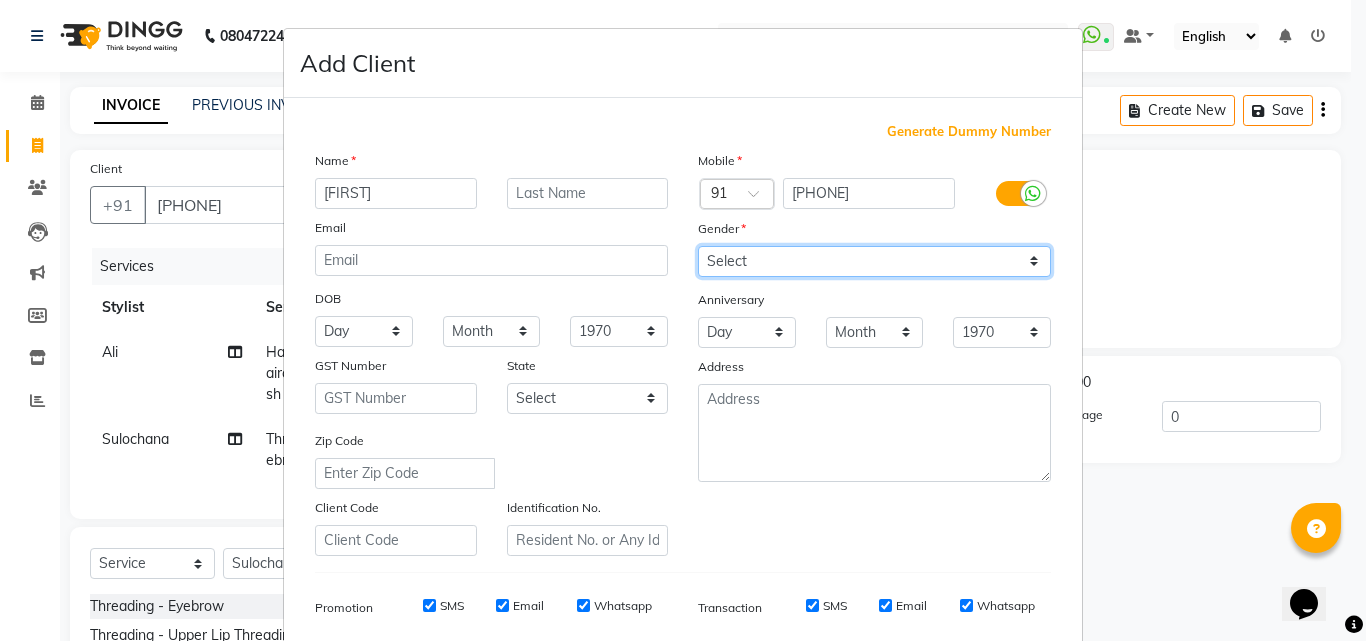 click on "Select Male Female Other Prefer Not To Say" at bounding box center [874, 261] 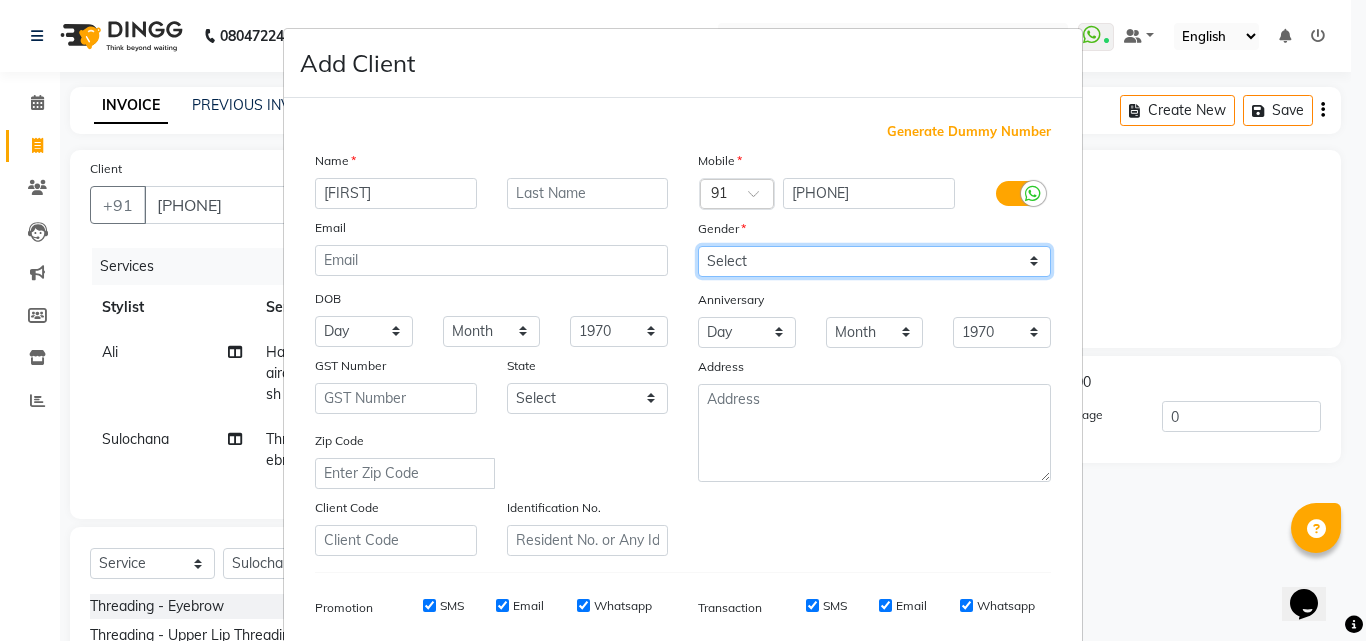 select on "female" 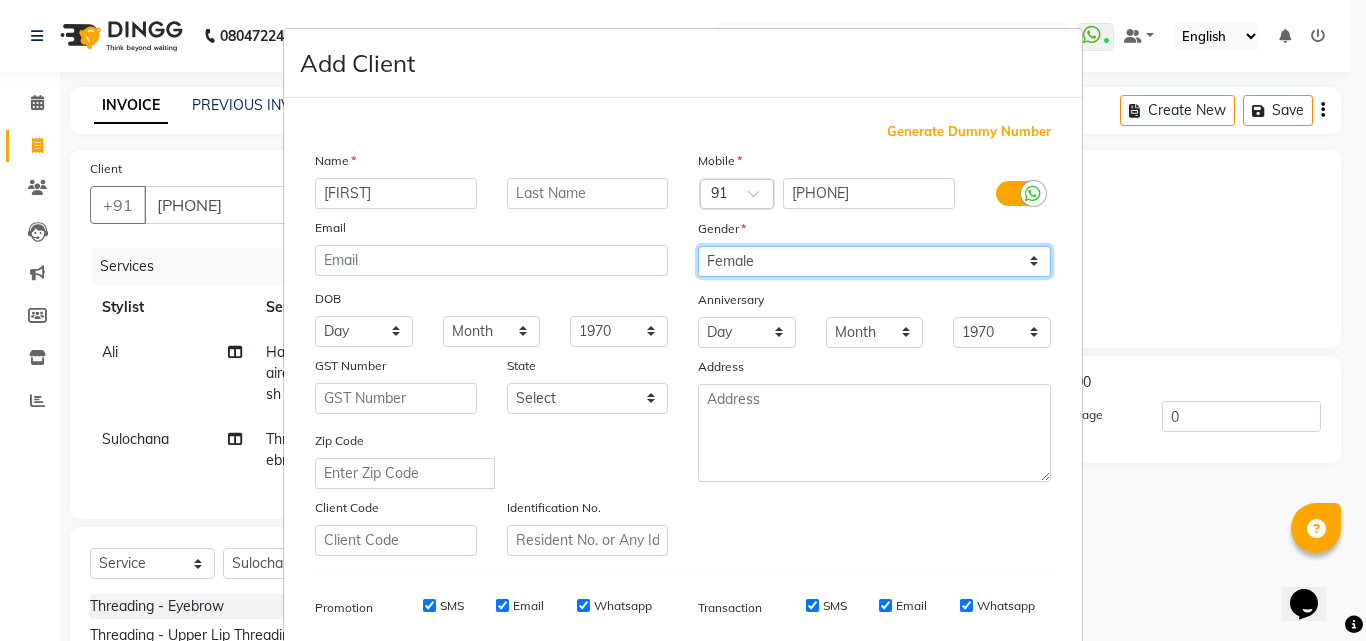 click on "Select Male Female Other Prefer Not To Say" at bounding box center [874, 261] 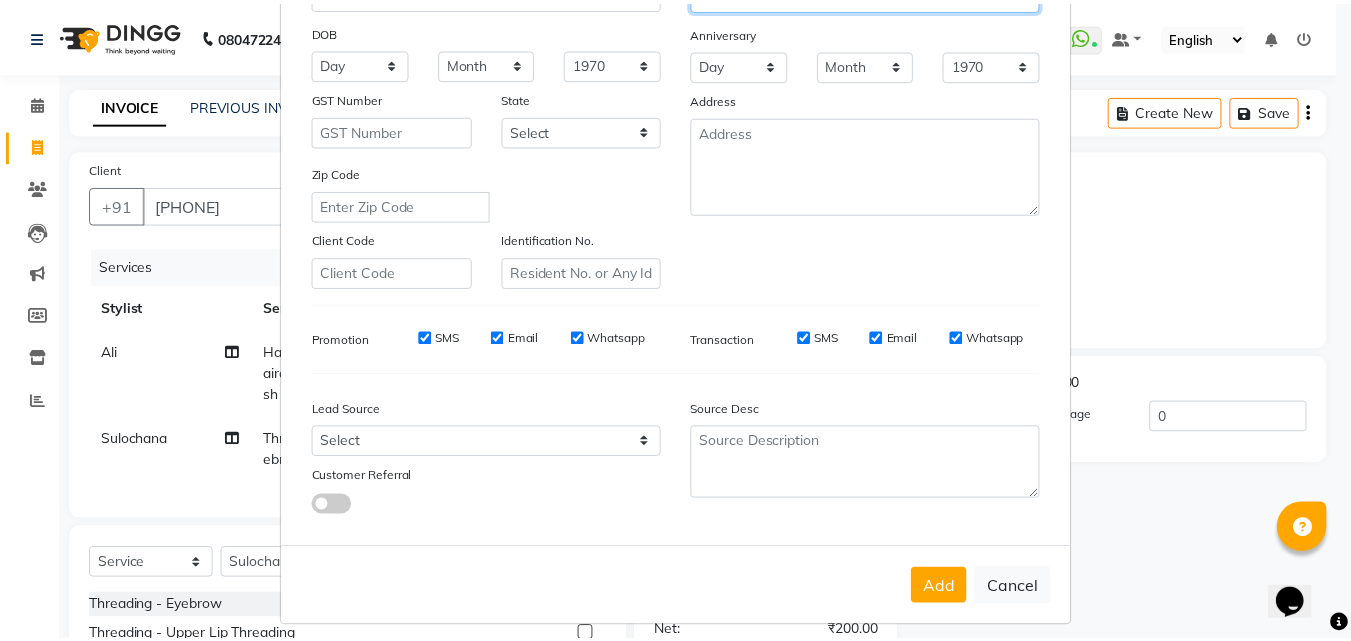 scroll, scrollTop: 282, scrollLeft: 0, axis: vertical 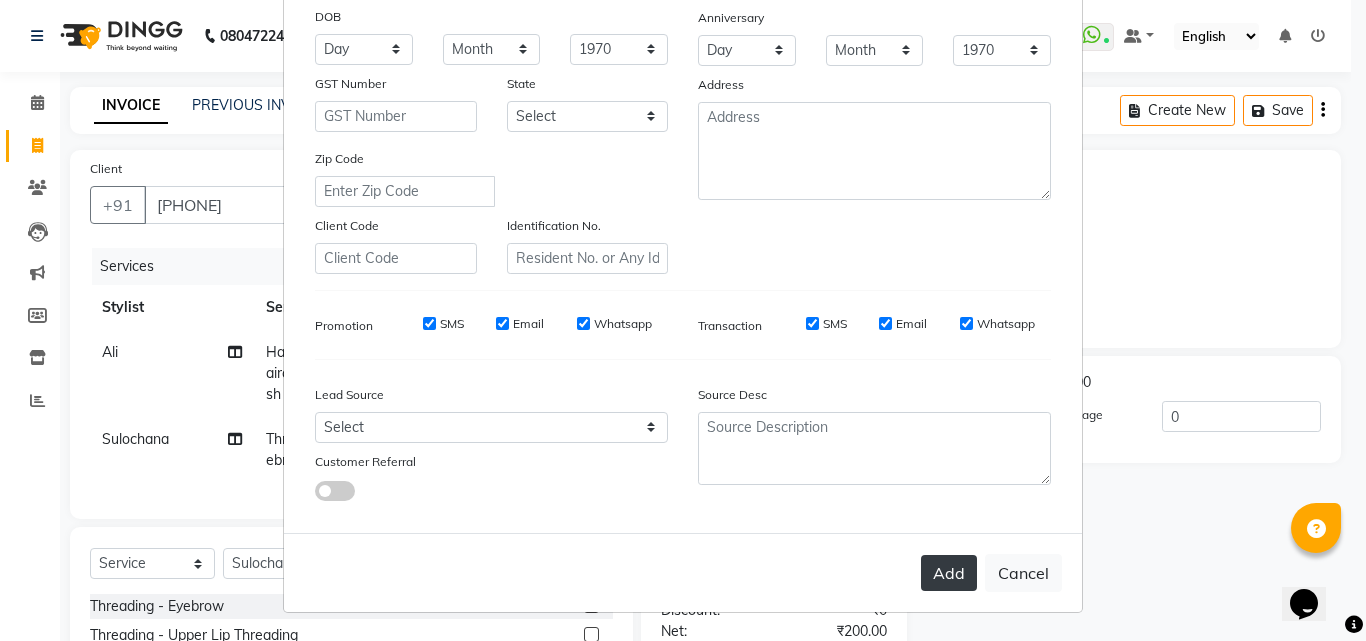 click on "Add" at bounding box center (949, 573) 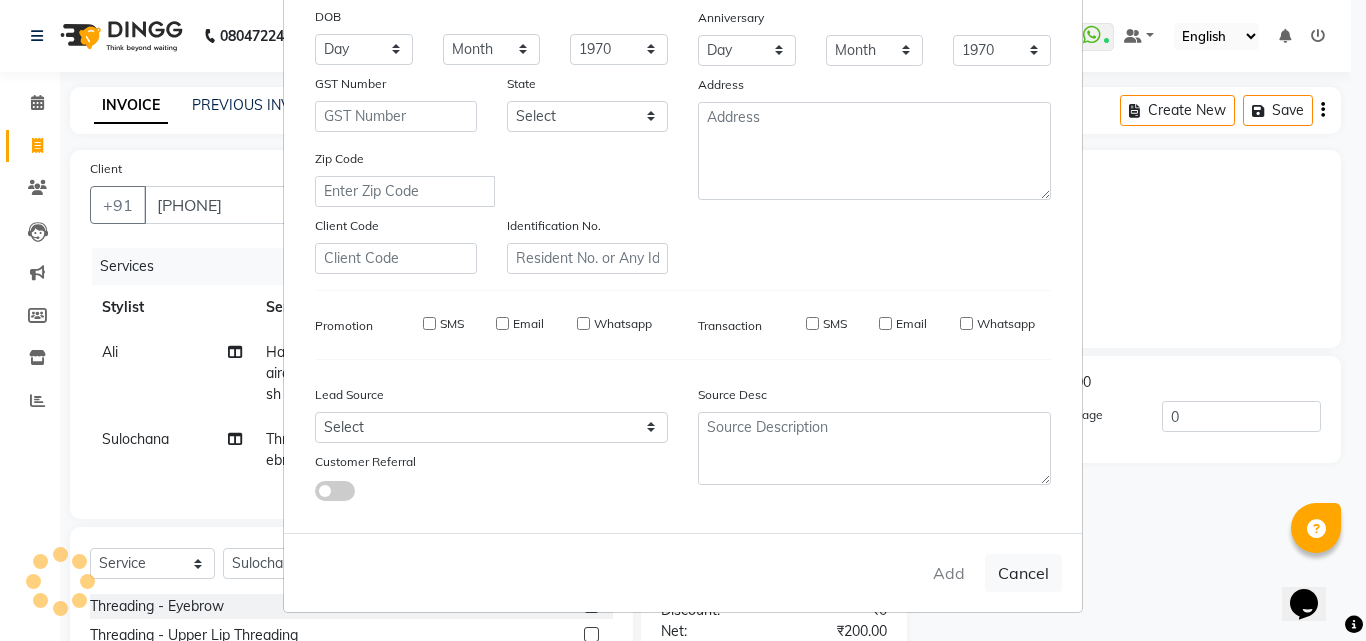 type 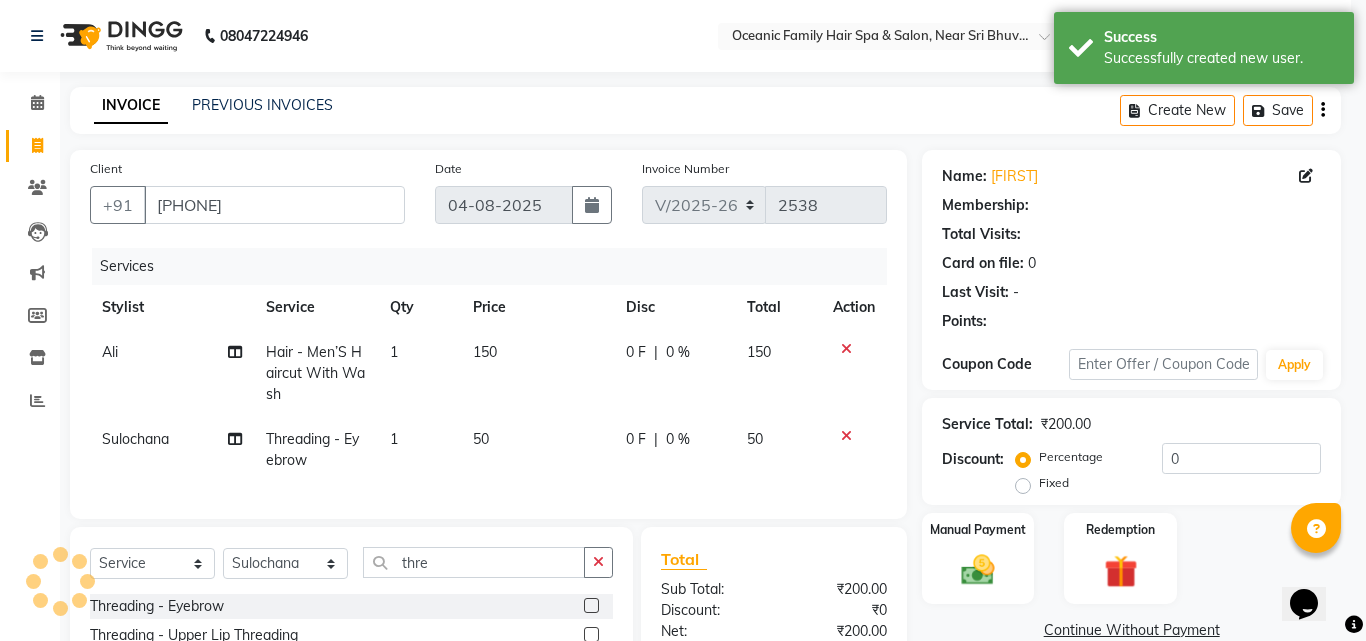 select on "1: Object" 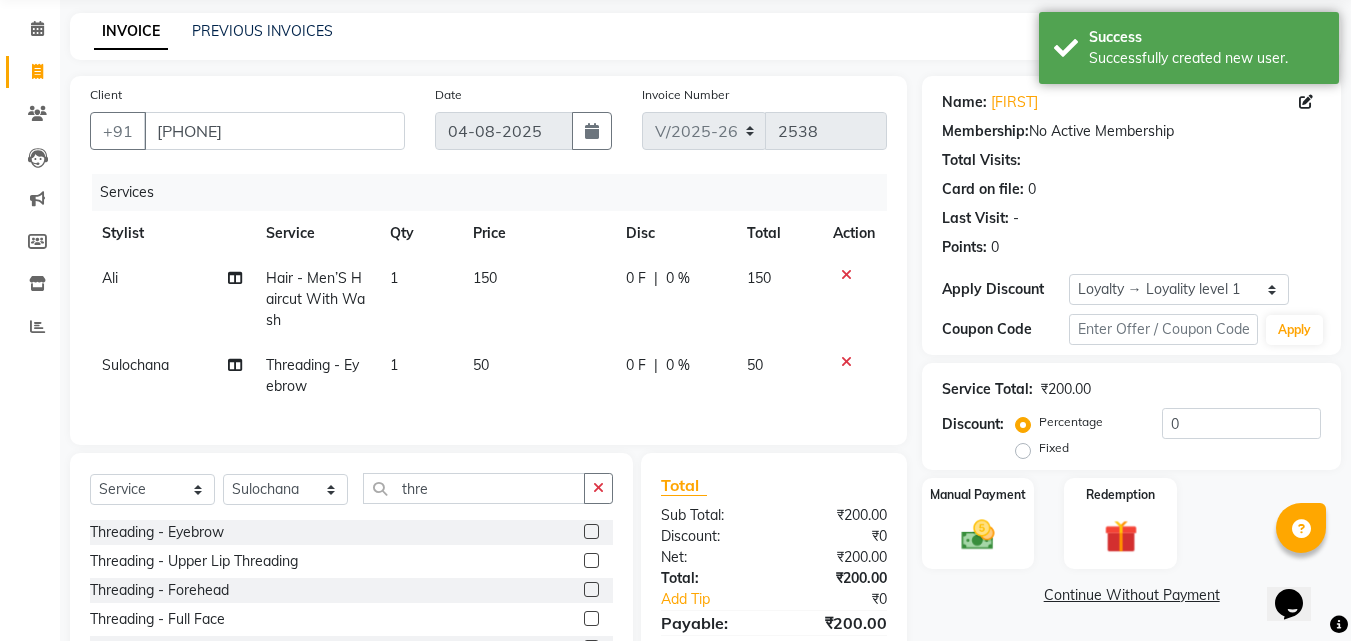 scroll, scrollTop: 183, scrollLeft: 0, axis: vertical 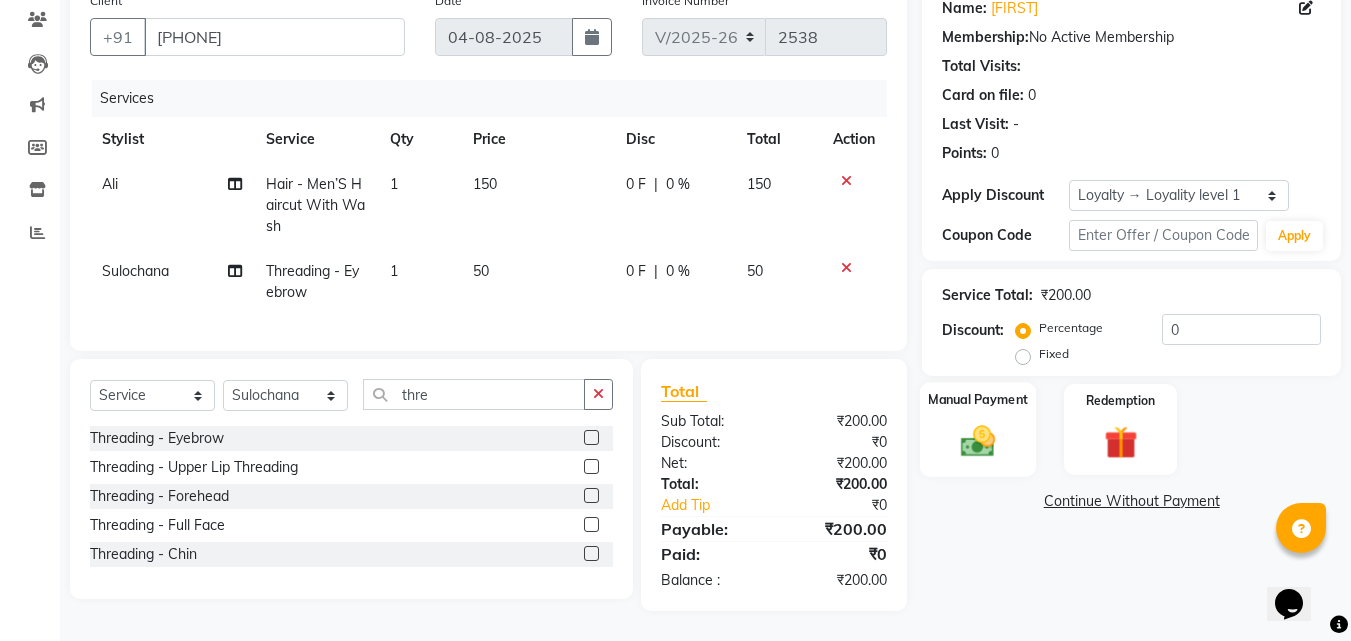 click 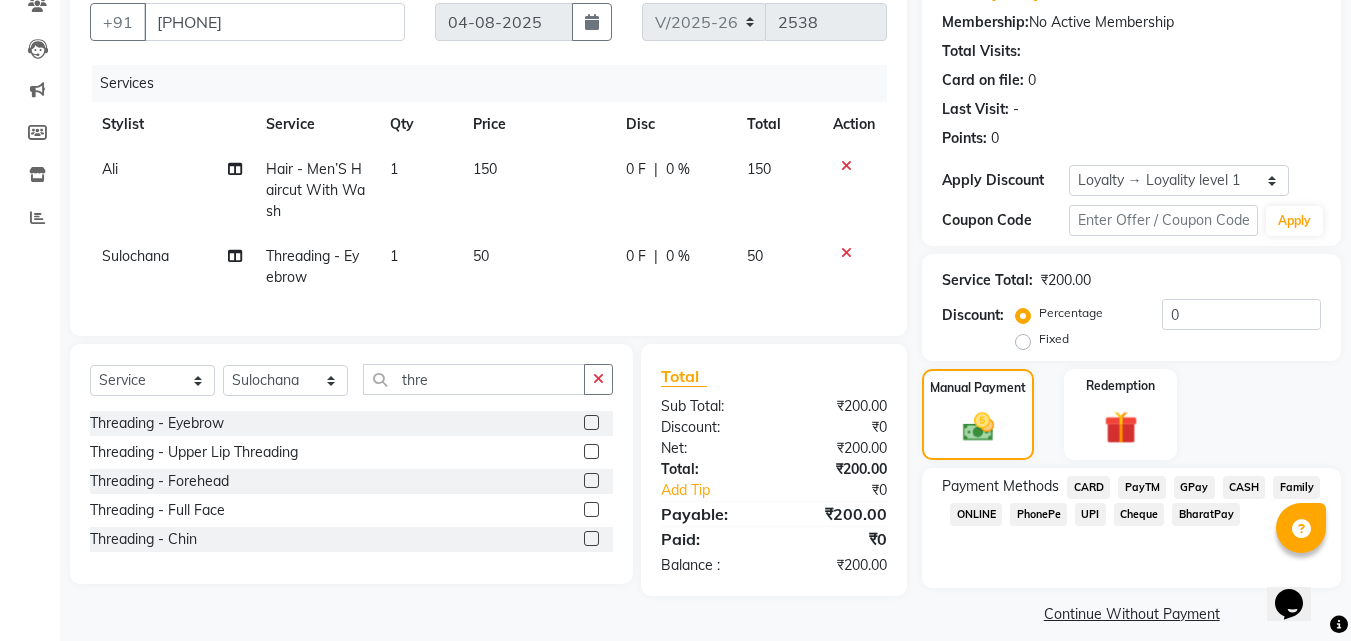 click on "PayTM" 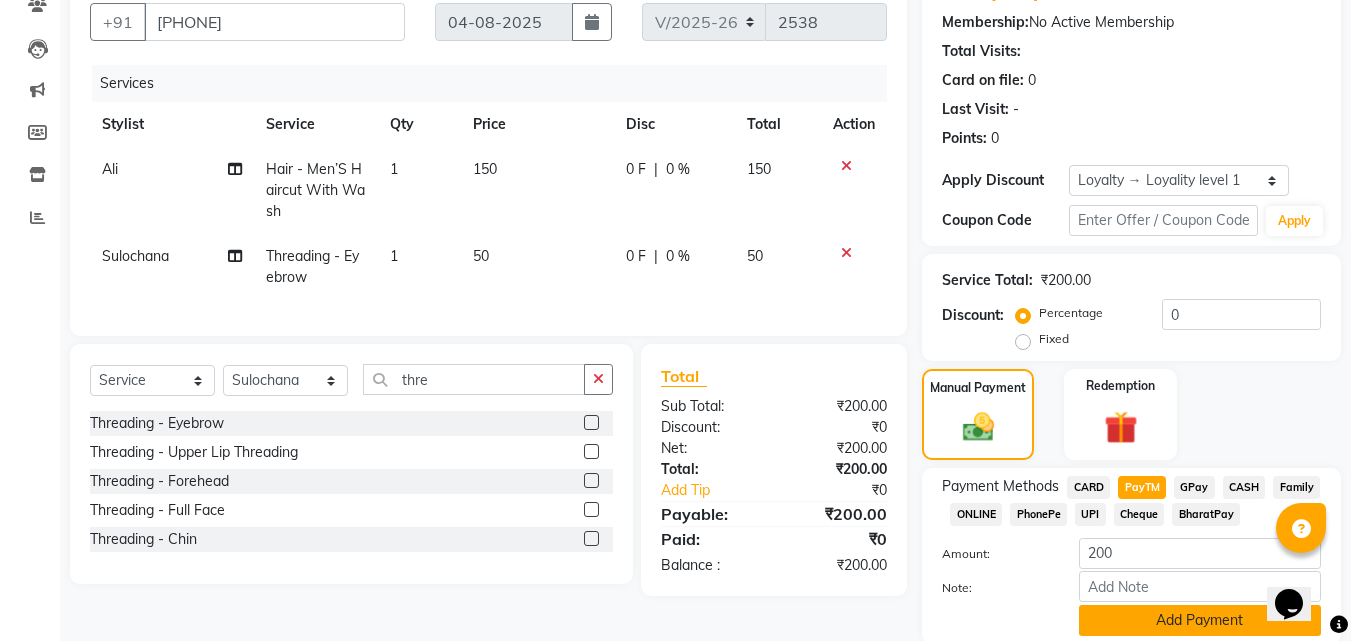 click on "Add Payment" 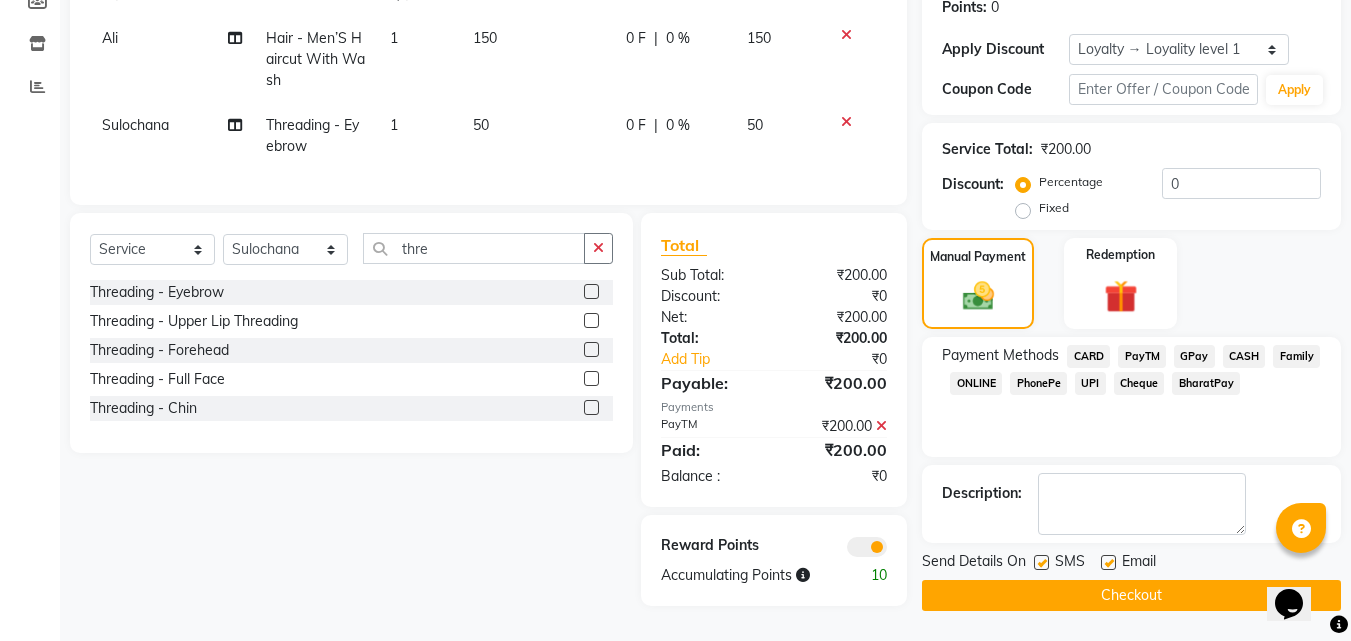 scroll, scrollTop: 324, scrollLeft: 0, axis: vertical 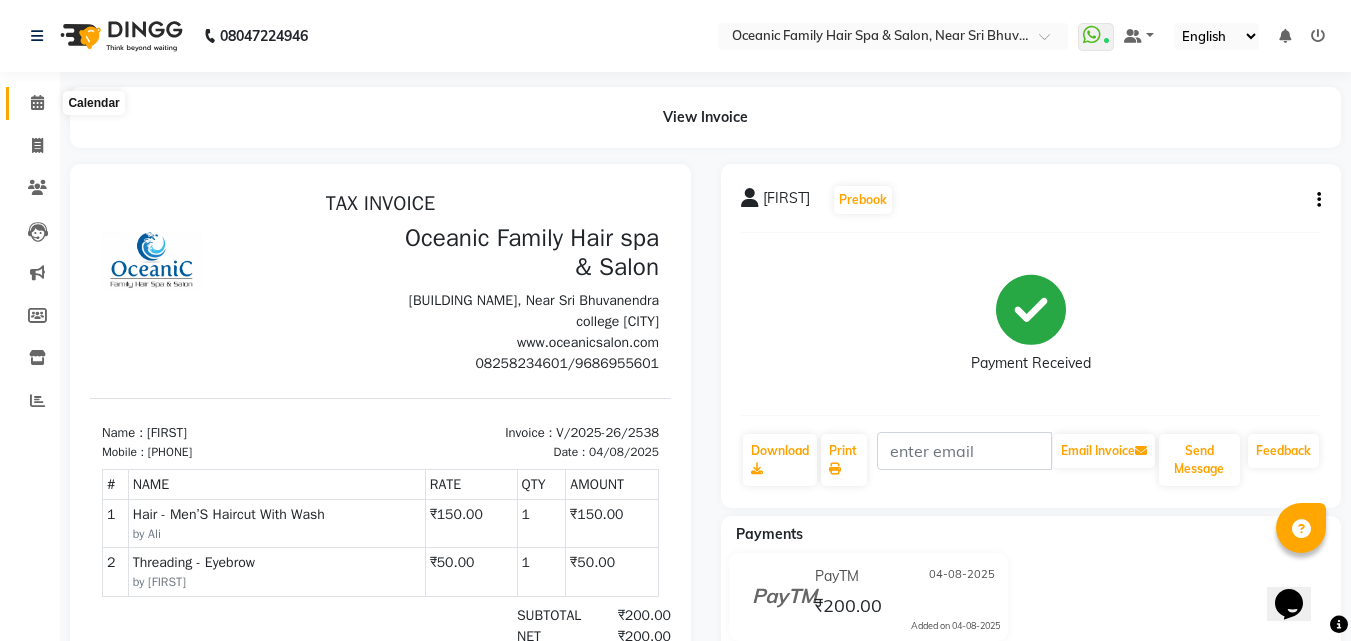 click 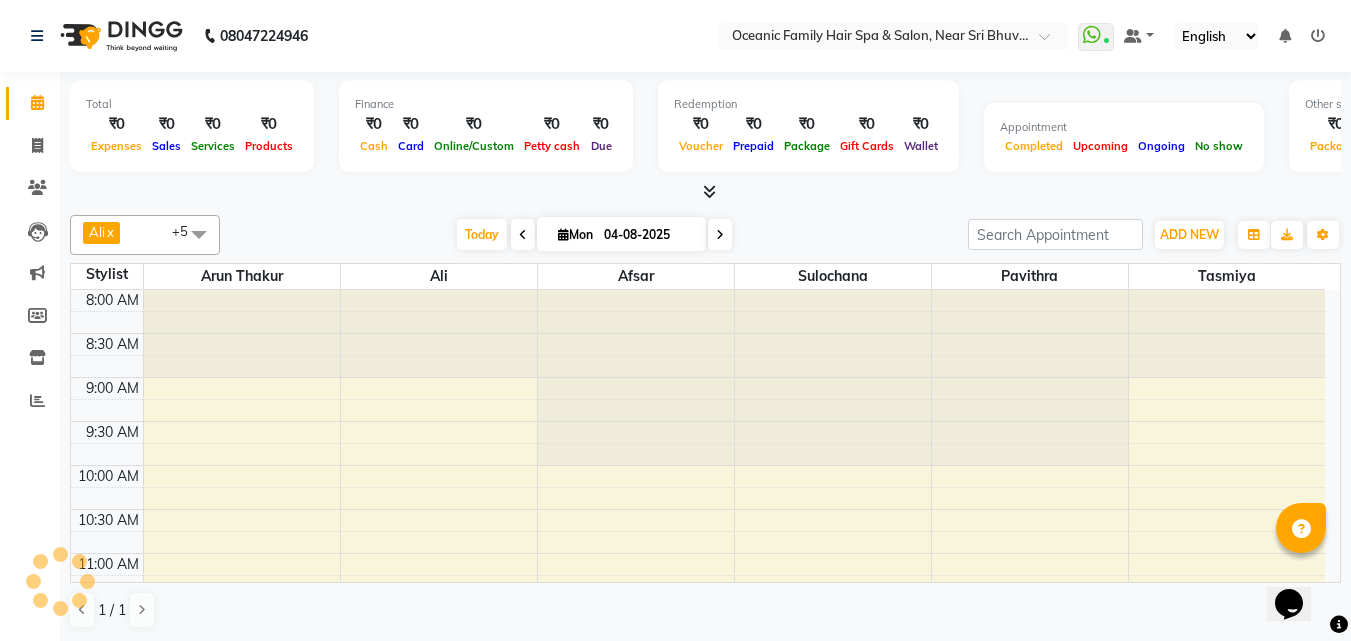 scroll, scrollTop: 0, scrollLeft: 0, axis: both 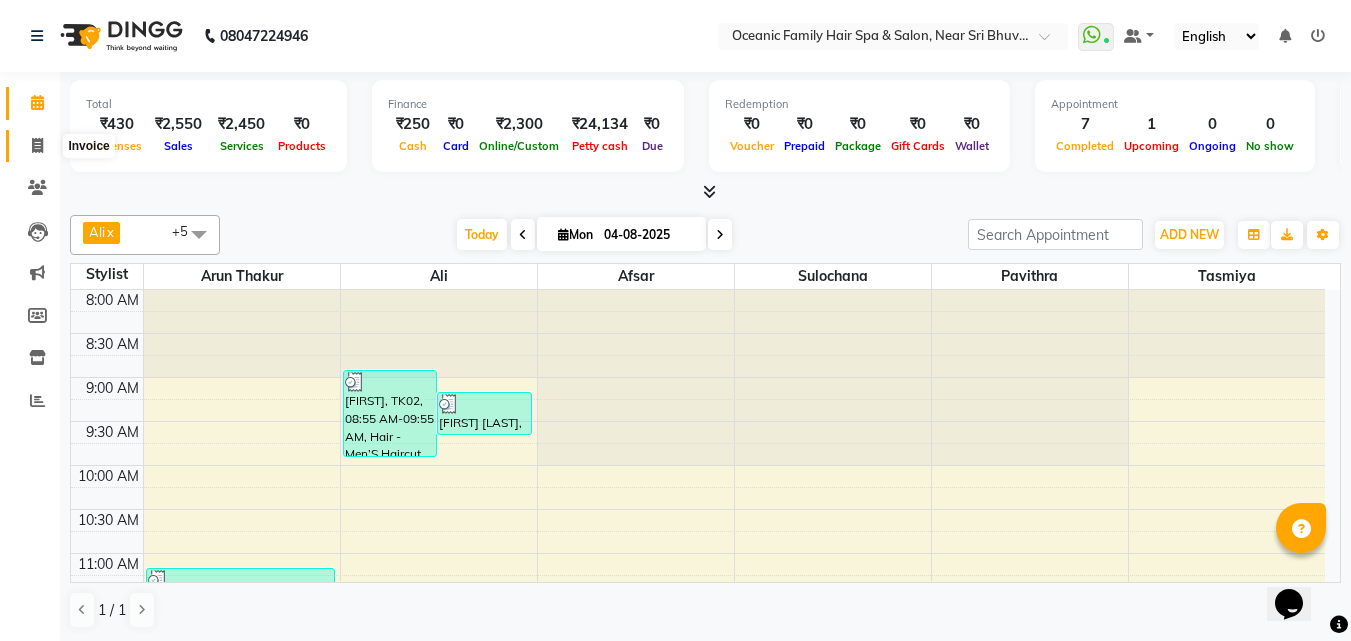 click 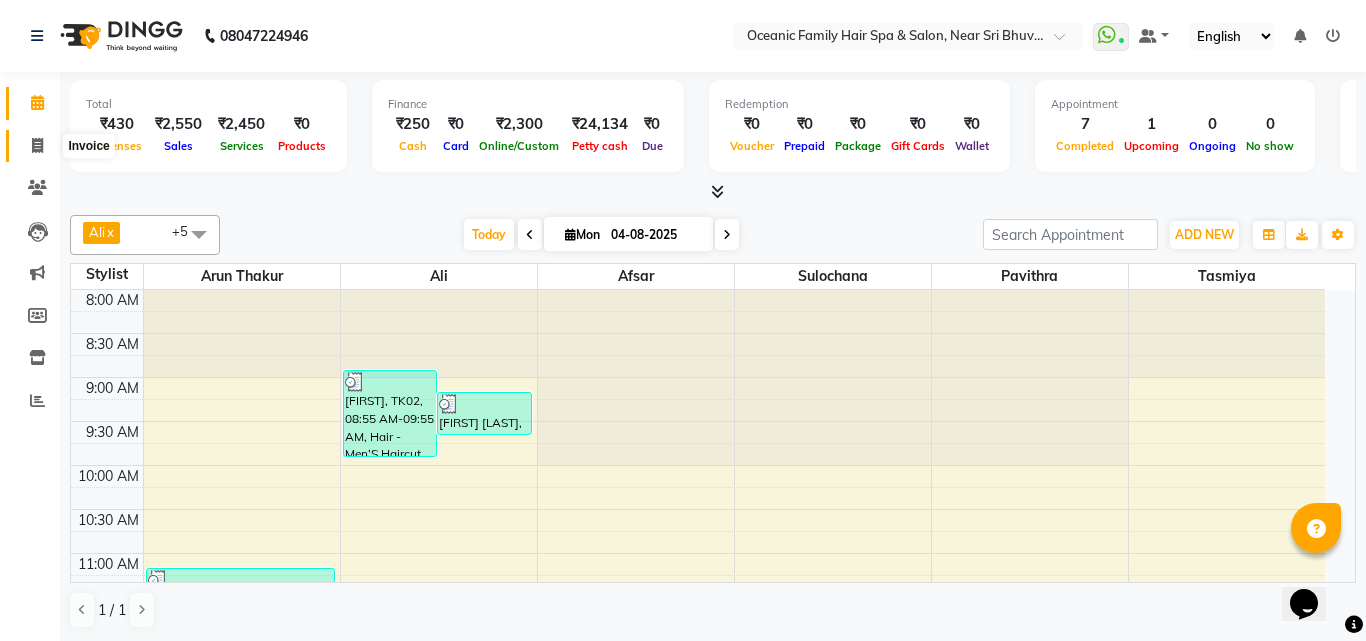 select on "4366" 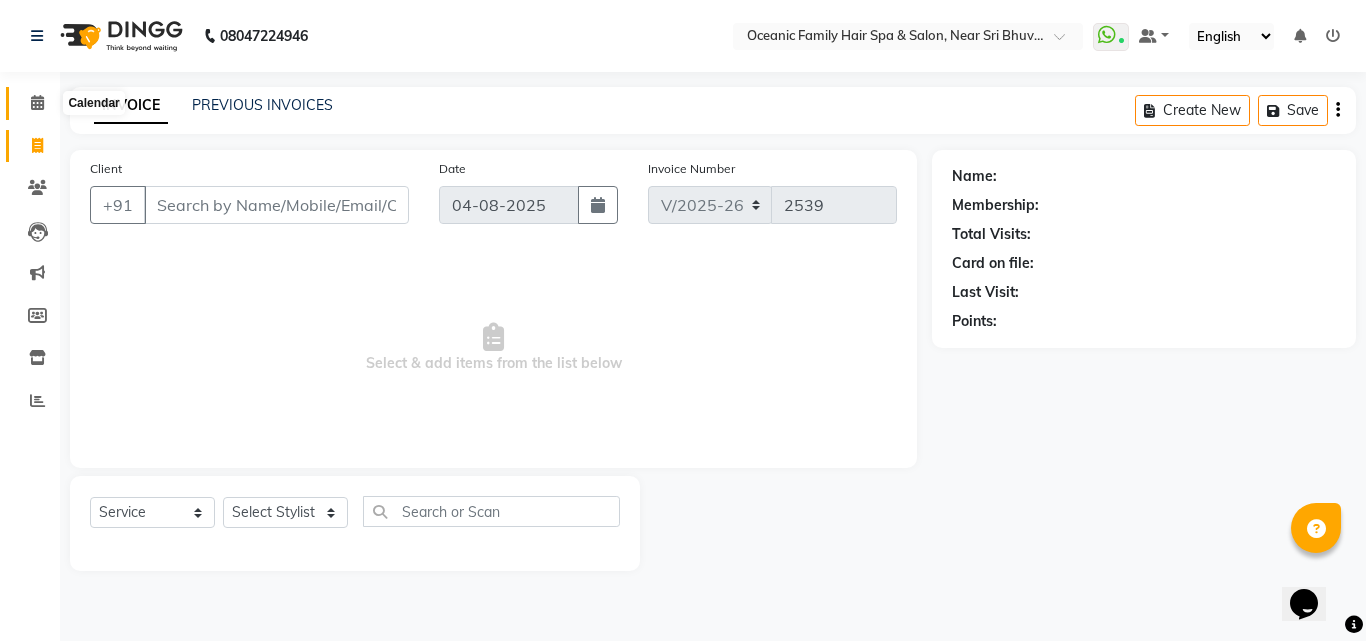 click 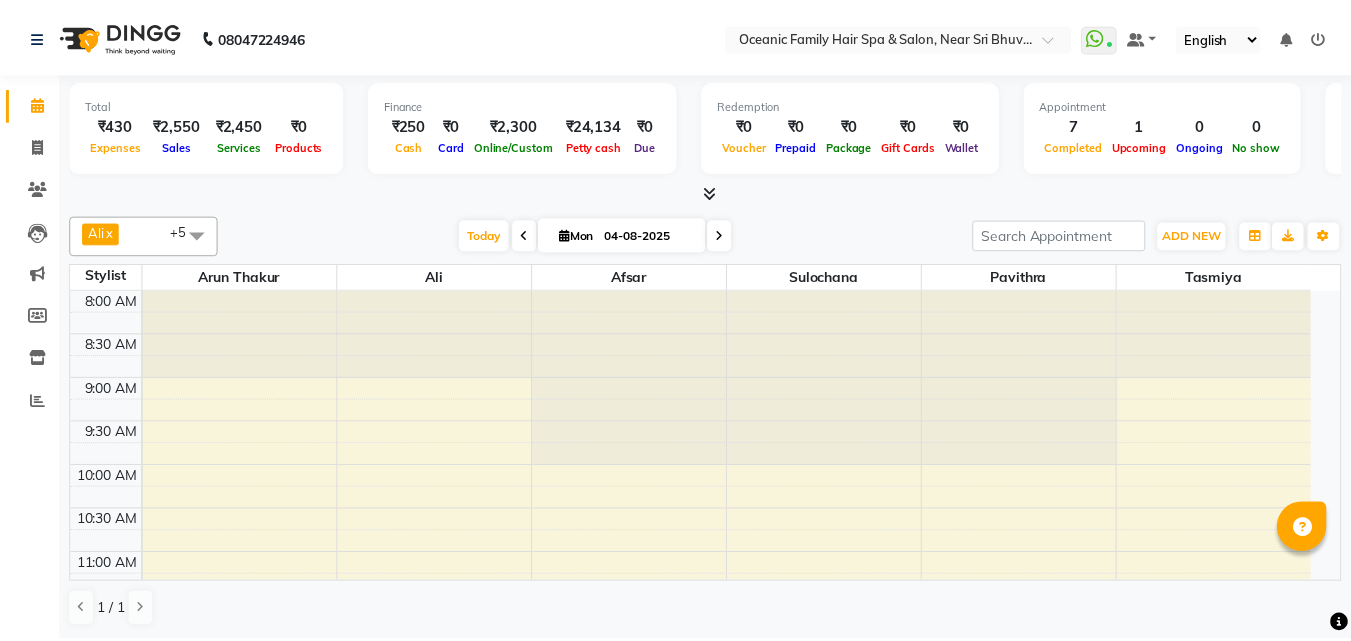 scroll, scrollTop: 0, scrollLeft: 0, axis: both 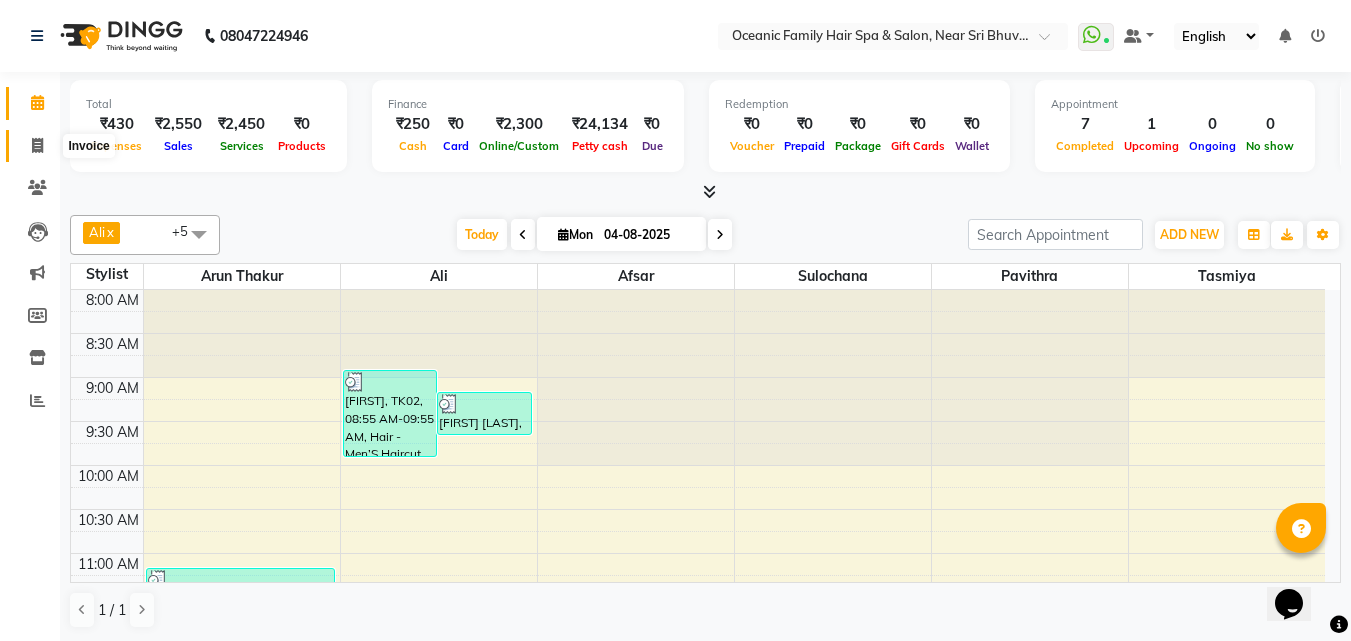 click 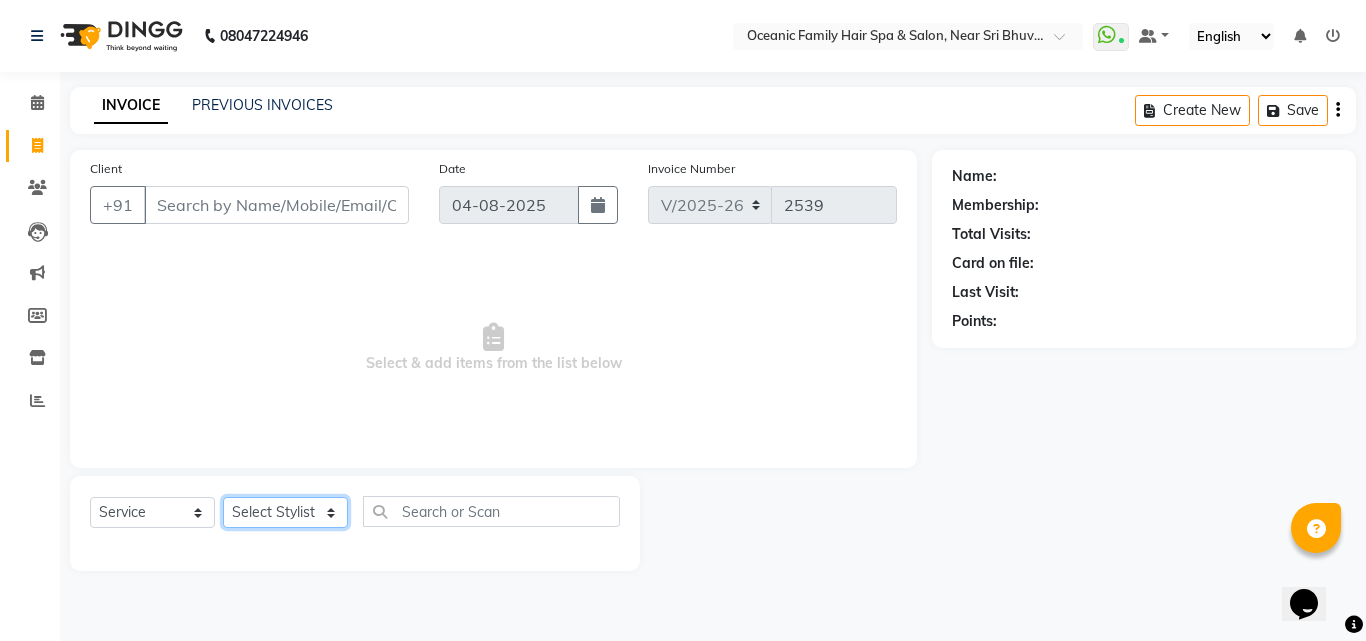 click on "Select Stylist Afsar Ali Arun Thakur Pavithra Rajani Shwetha S Jain Siraj Sulochana Tasmiya" 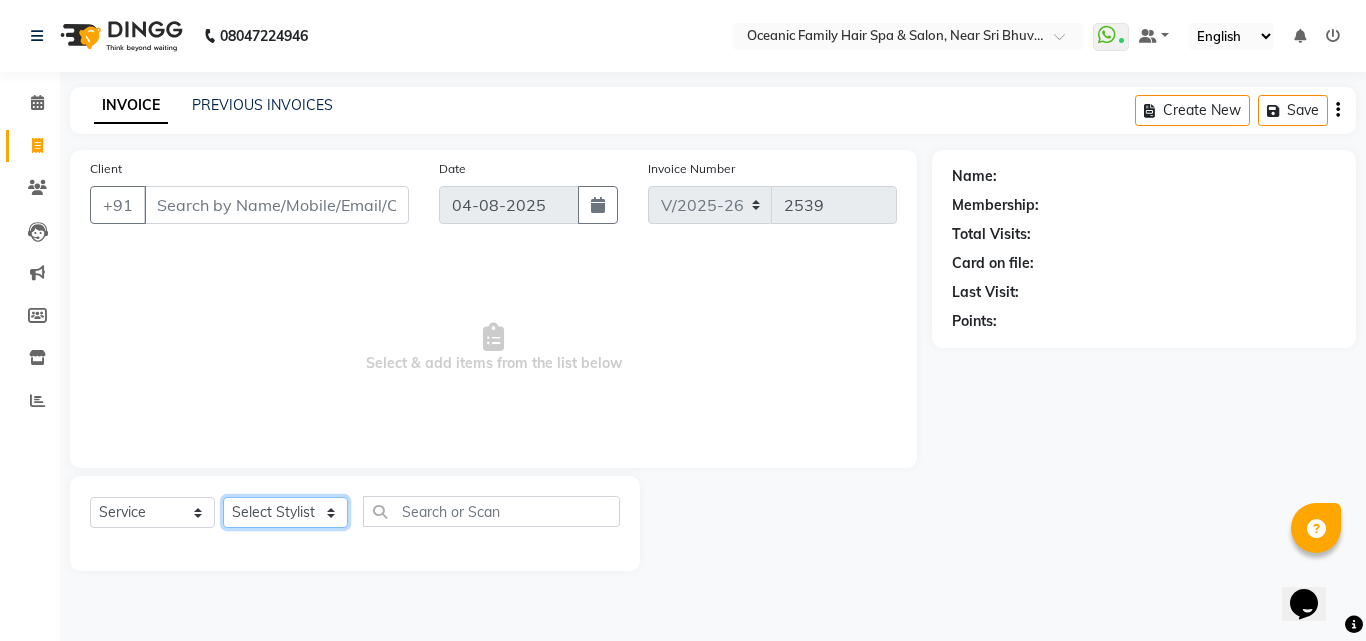 select on "23957" 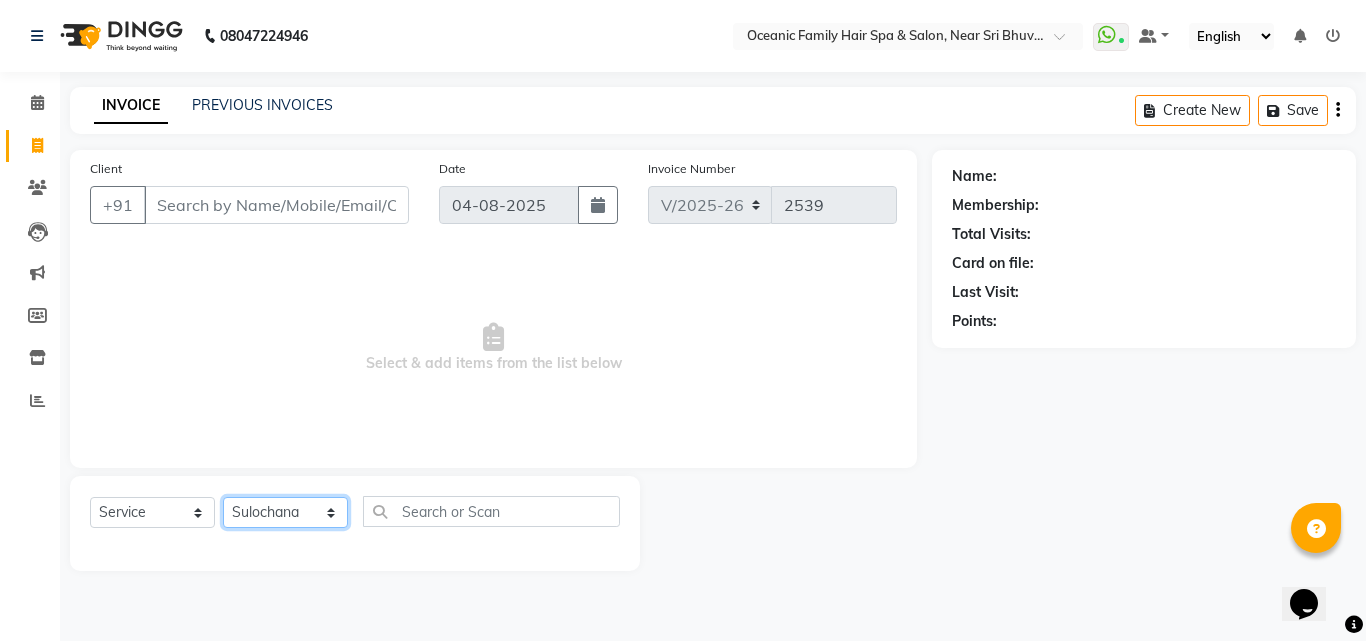 click on "Select Stylist Afsar Ali Arun Thakur Pavithra Rajani Shwetha S Jain Siraj Sulochana Tasmiya" 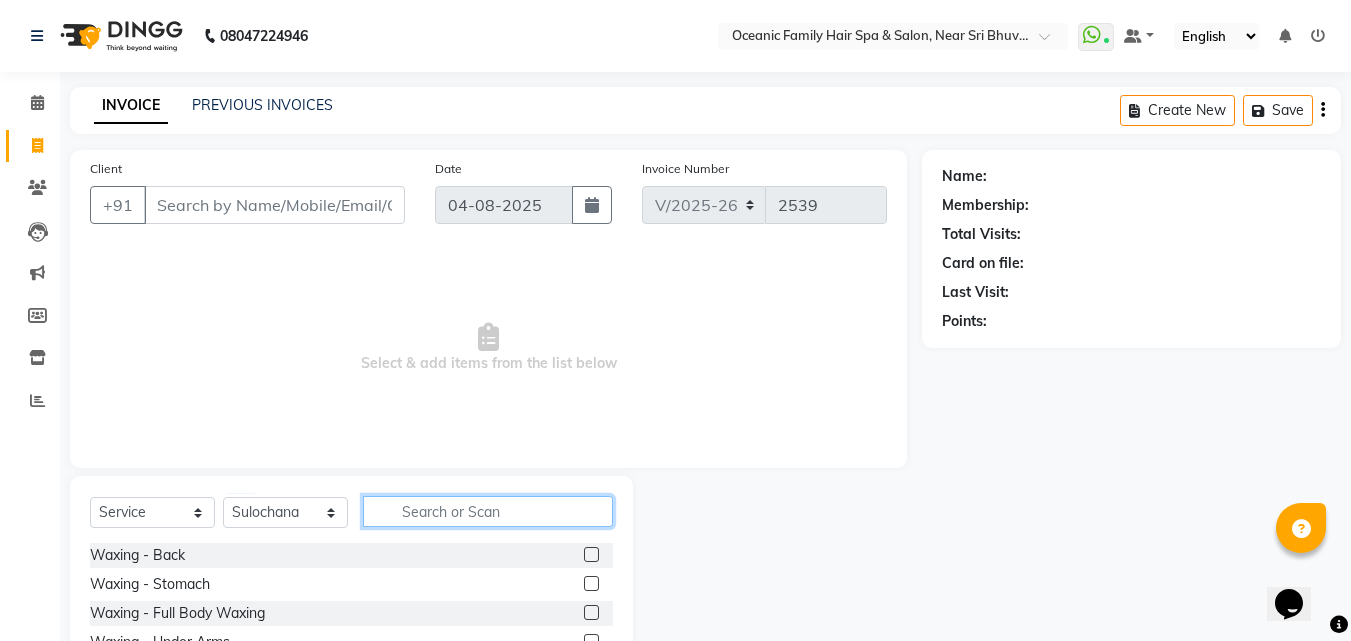 click 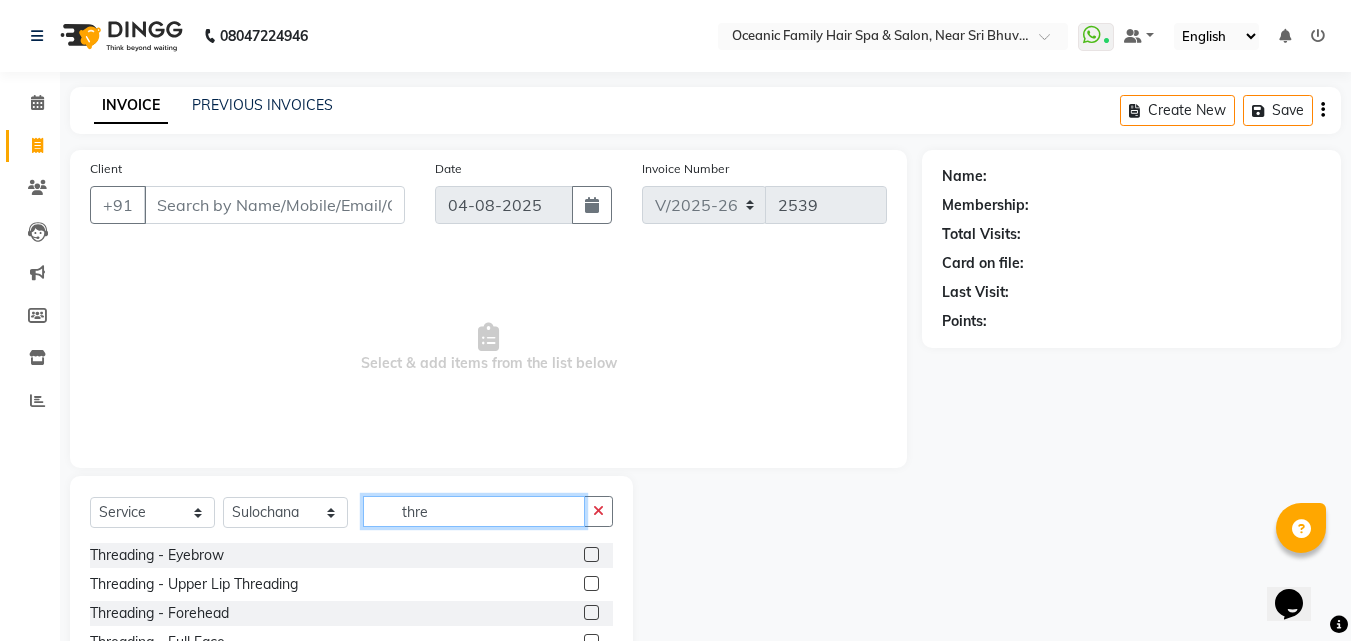 type on "thre" 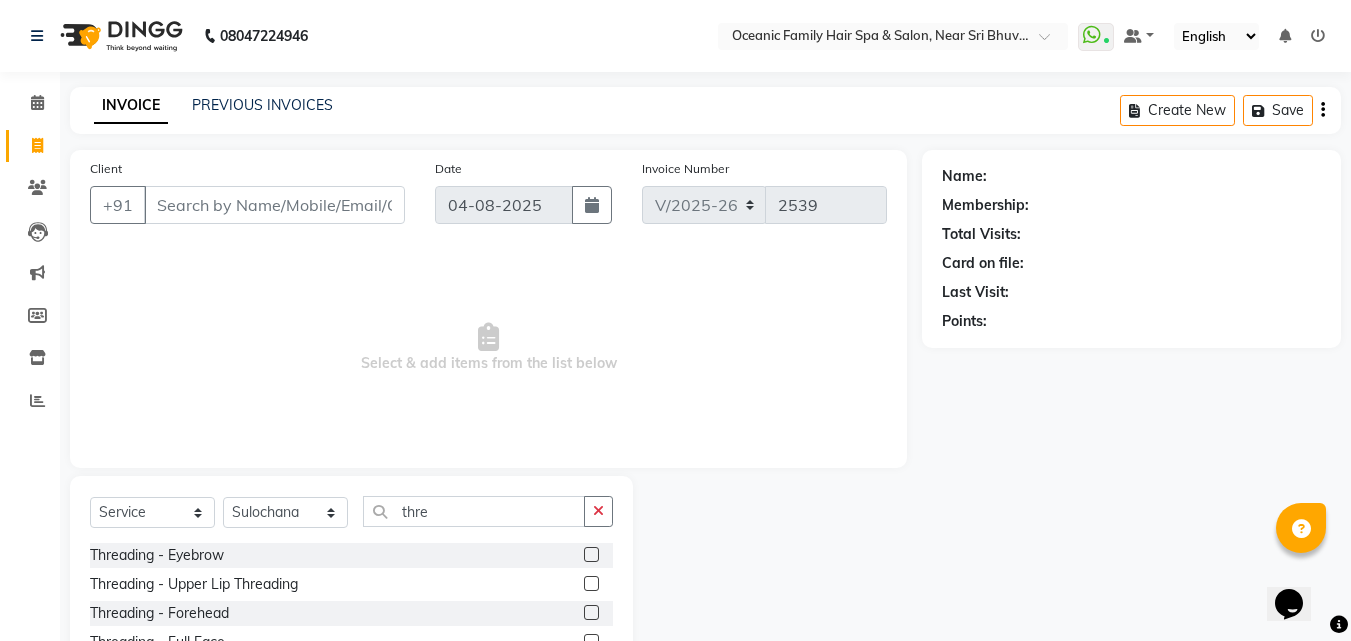 click 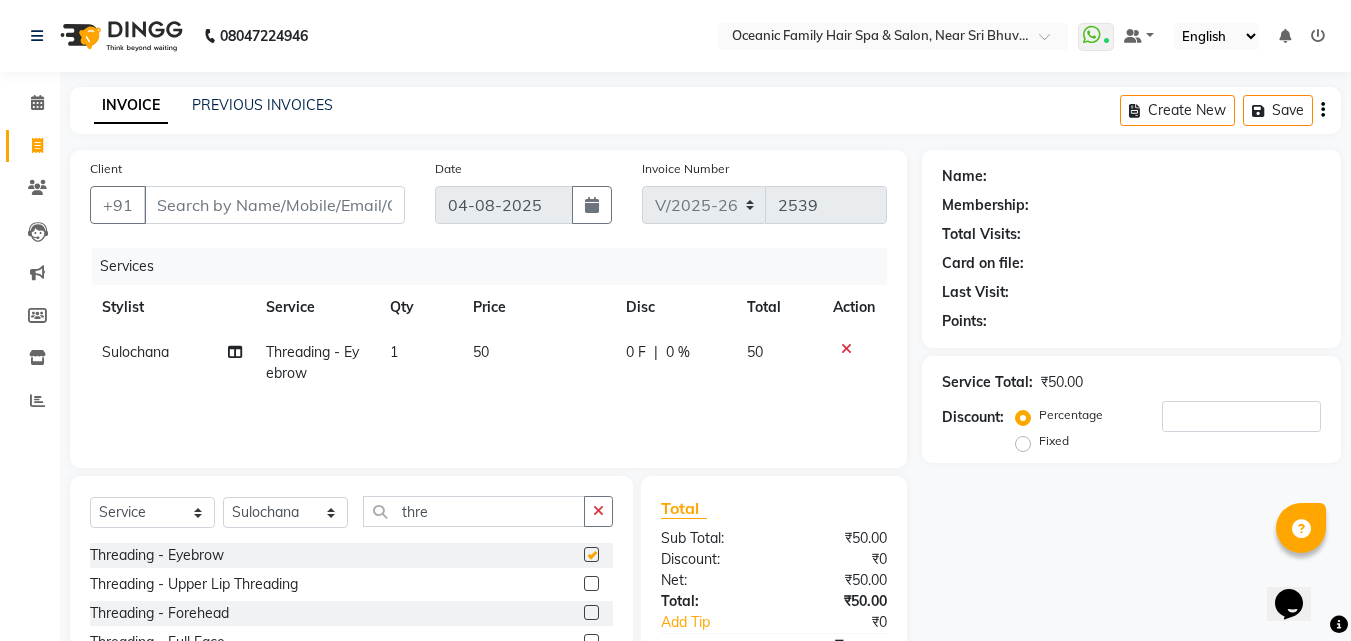 checkbox on "false" 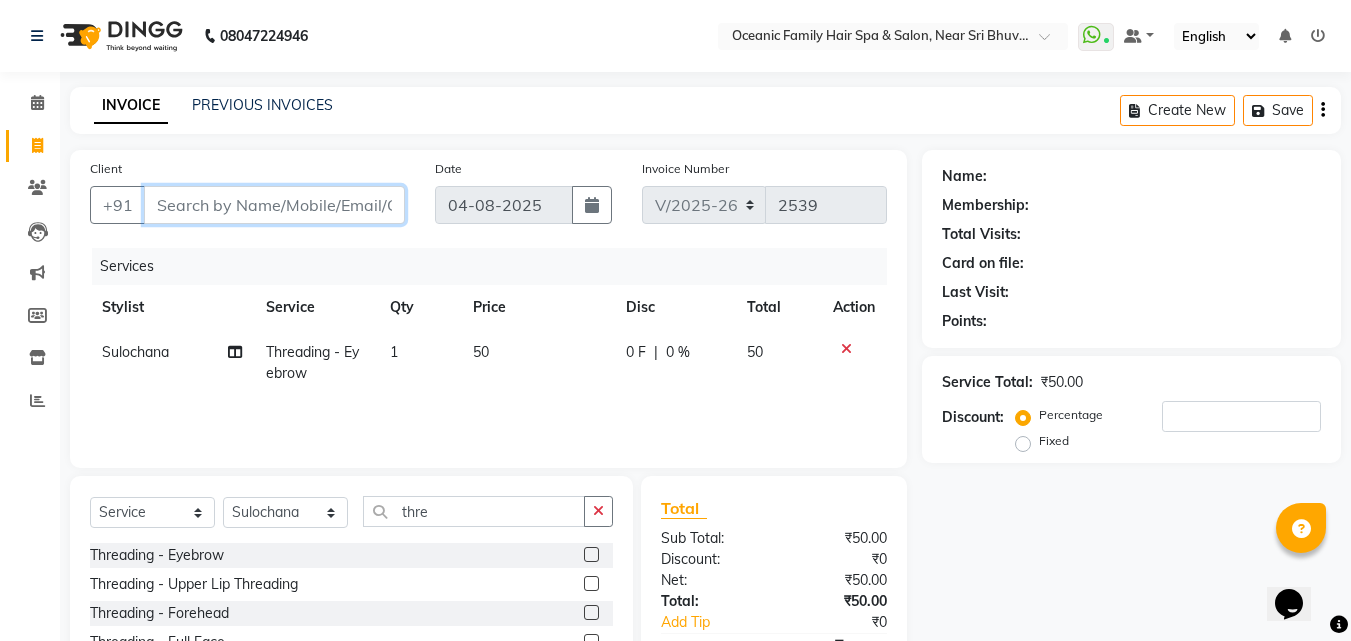 click on "Client" at bounding box center [274, 205] 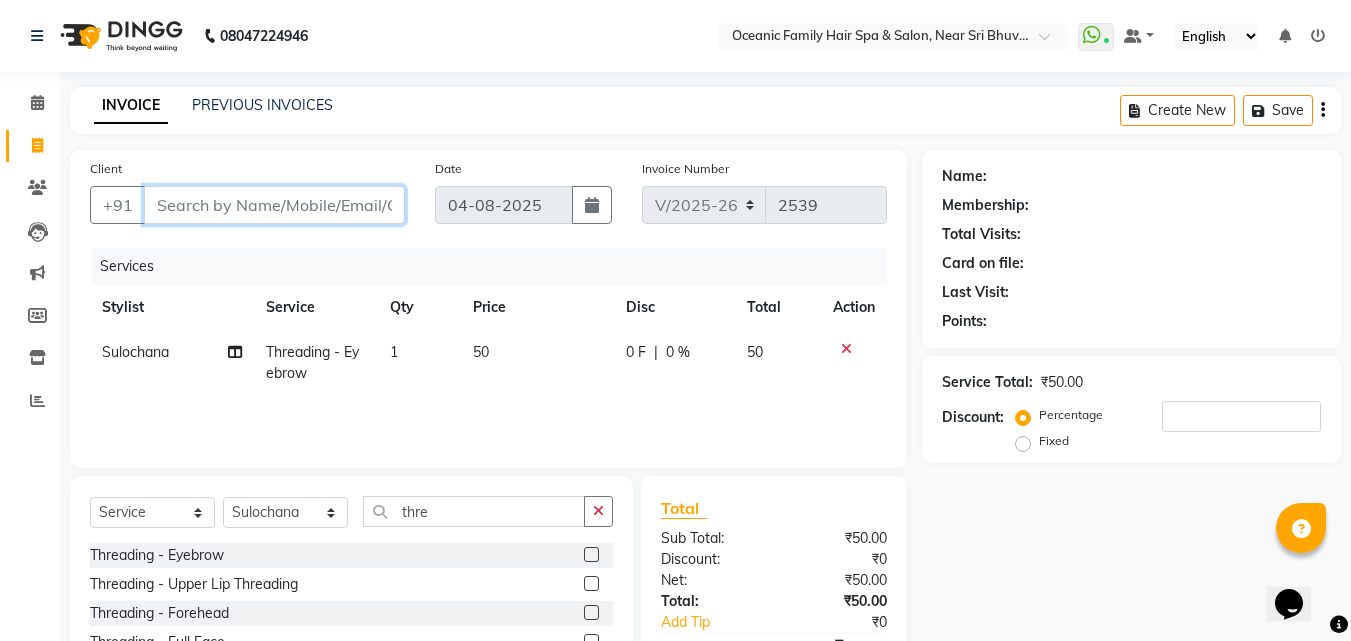 type on "9" 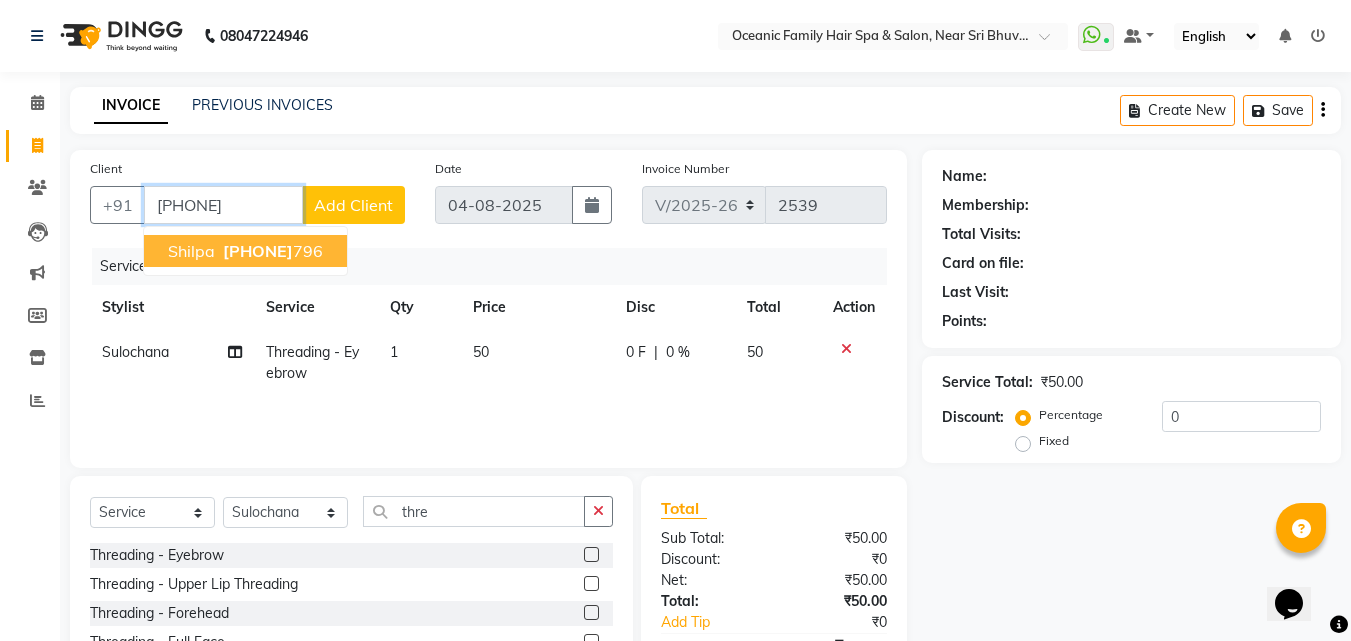 click on "9972553 796" at bounding box center [271, 251] 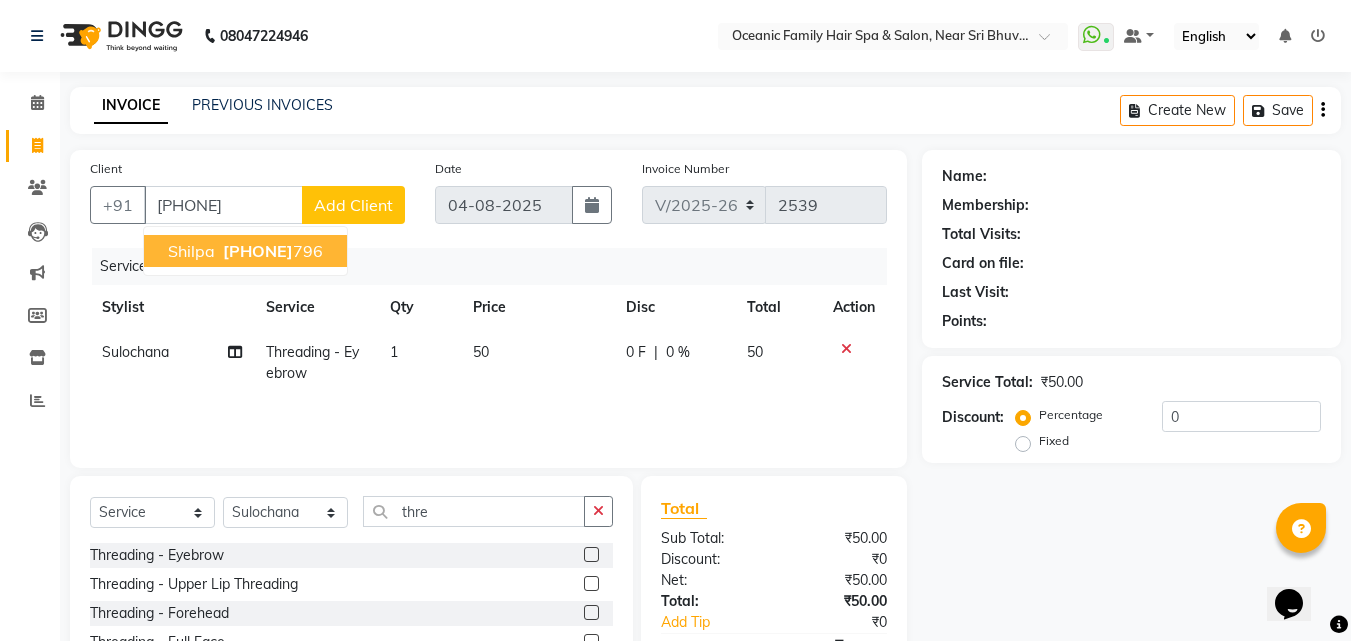 select on "1: Object" 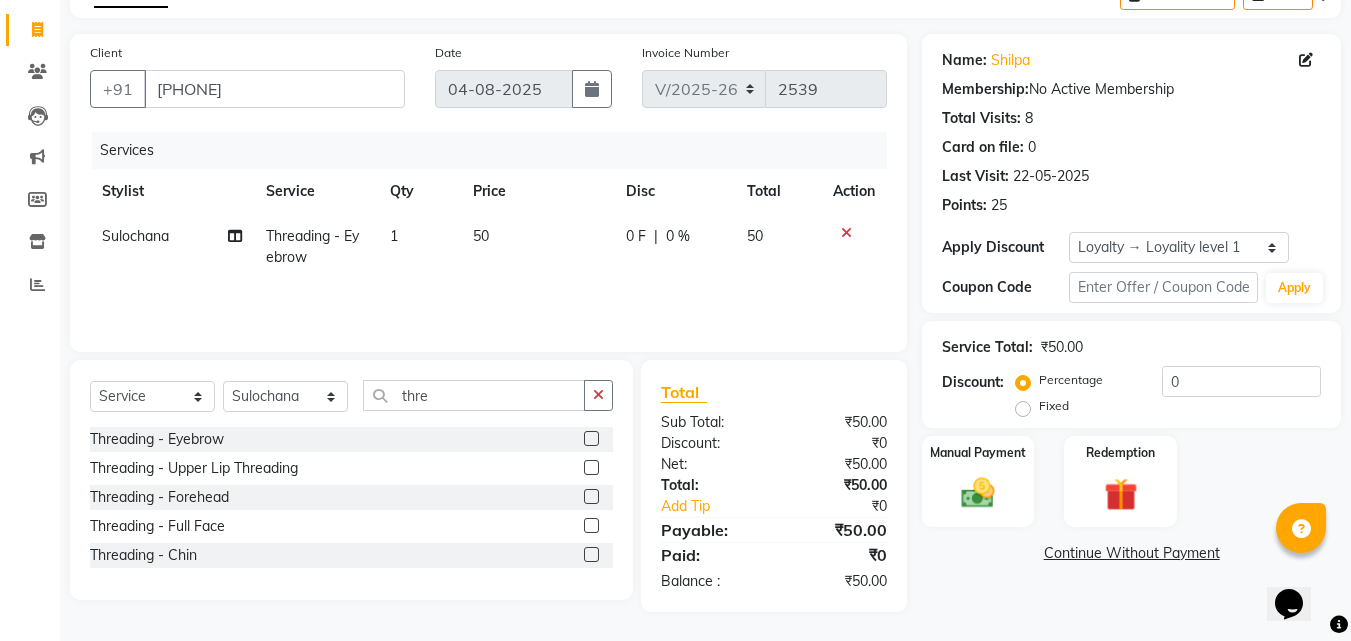 scroll, scrollTop: 117, scrollLeft: 0, axis: vertical 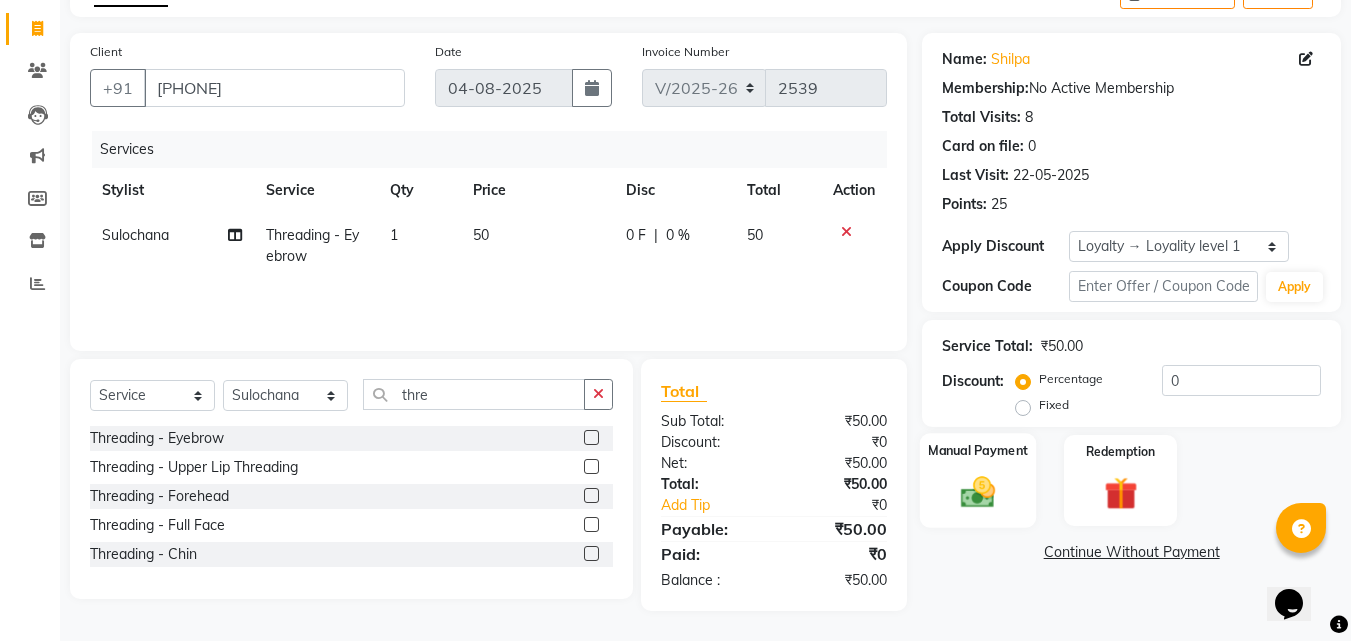 click 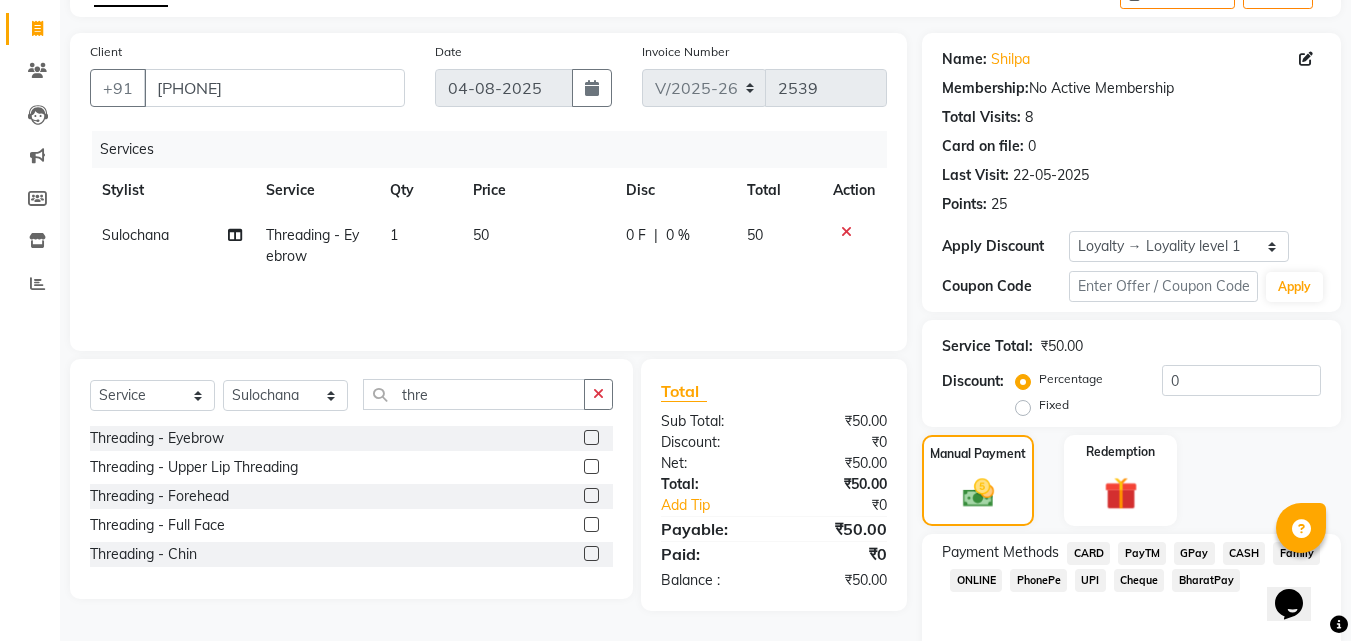 click on "PayTM" 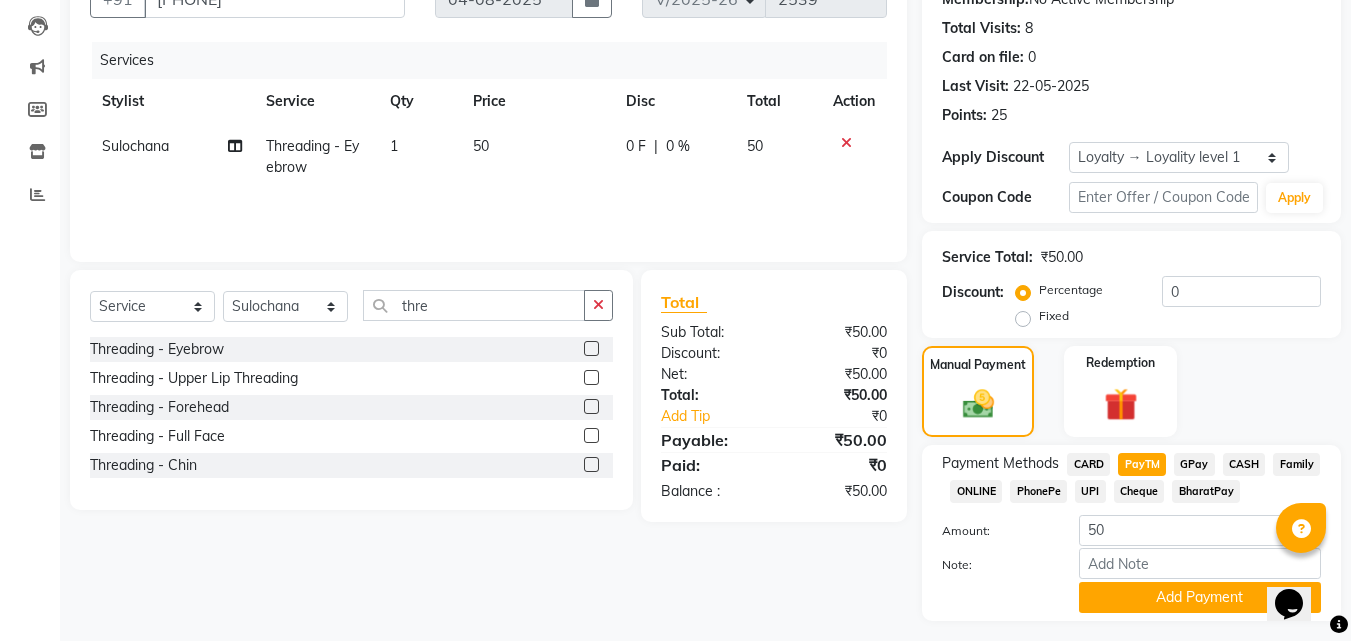 scroll, scrollTop: 257, scrollLeft: 0, axis: vertical 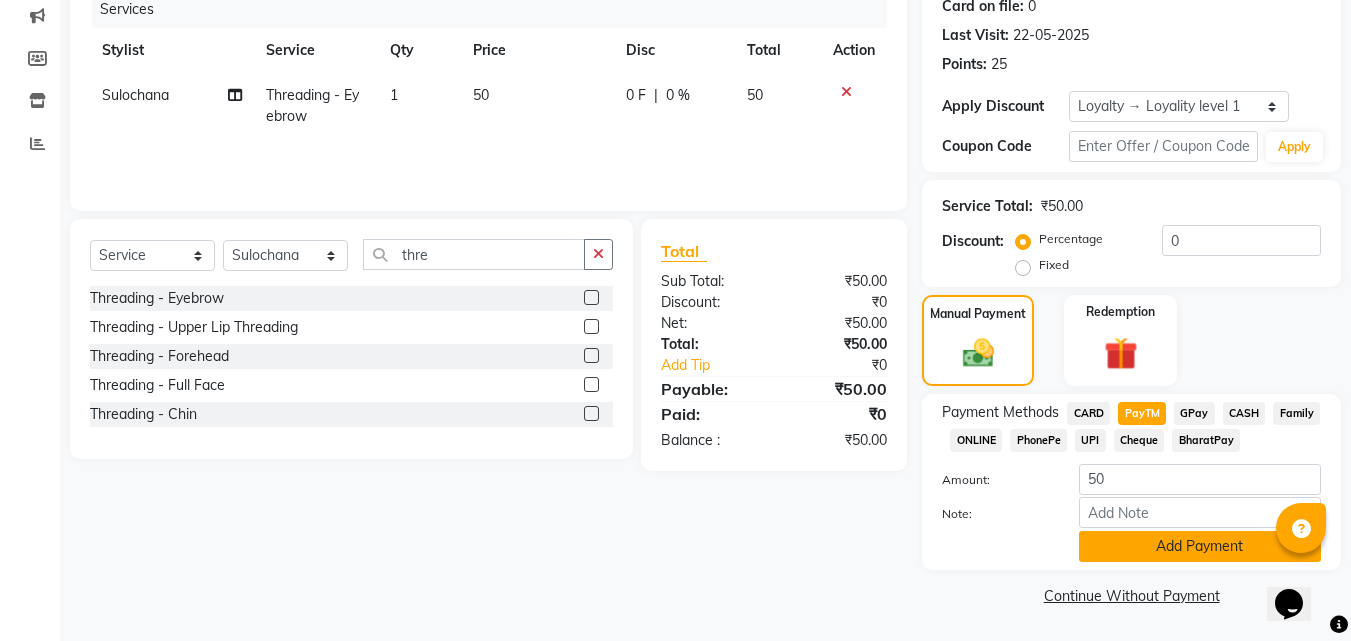 click on "Add Payment" 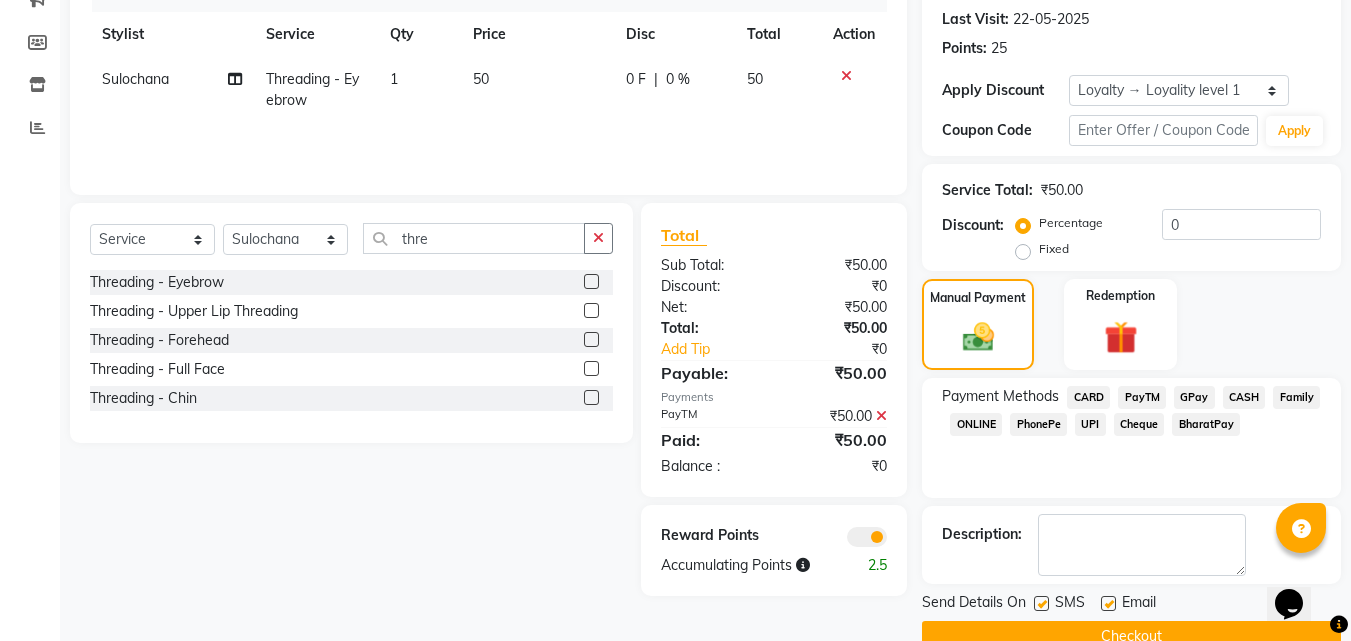 scroll, scrollTop: 314, scrollLeft: 0, axis: vertical 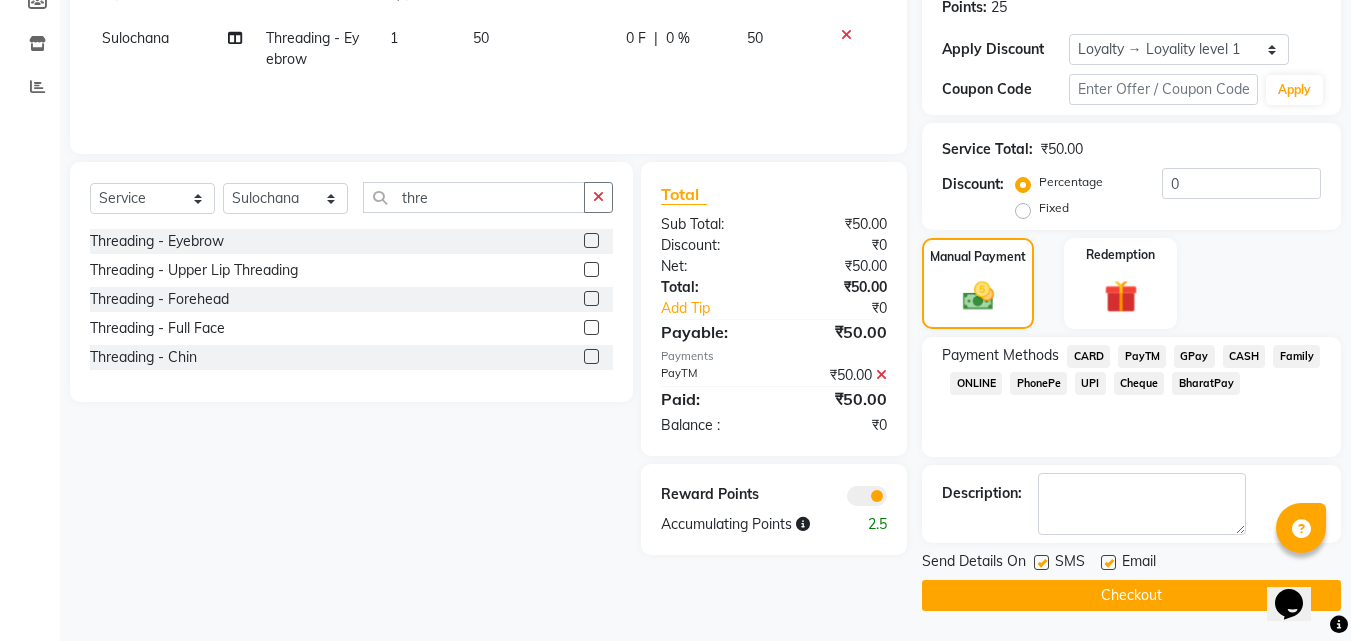 click on "Checkout" 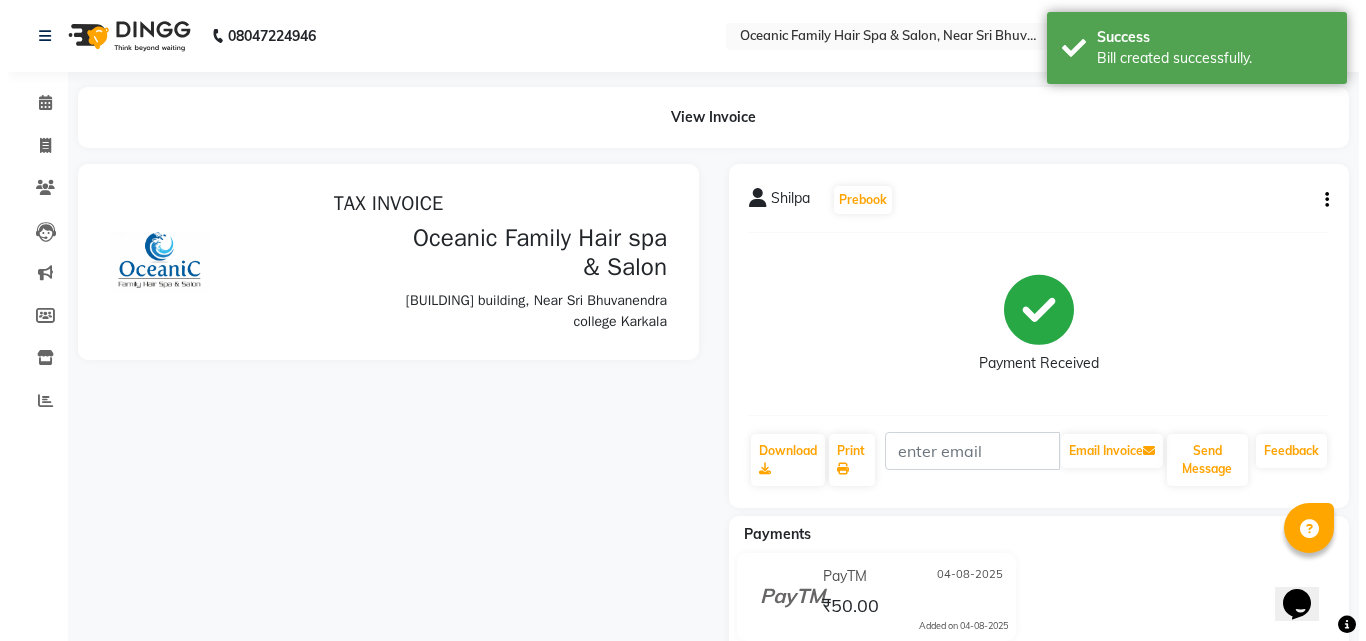 scroll, scrollTop: 0, scrollLeft: 0, axis: both 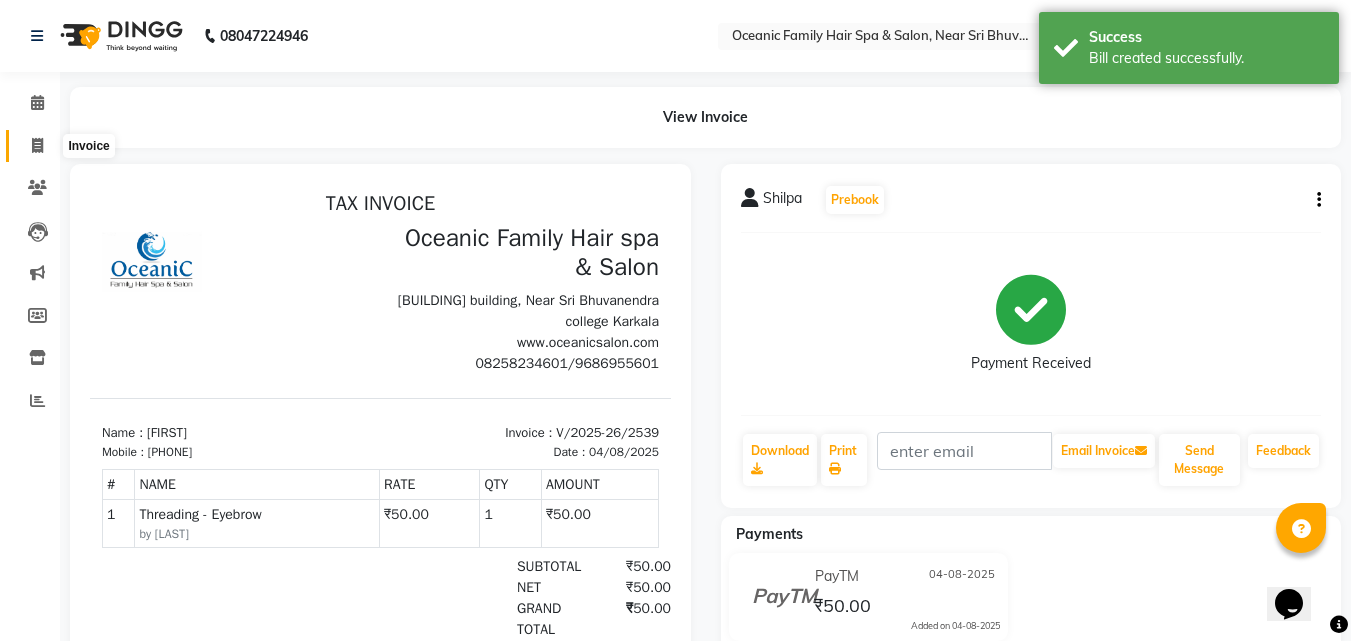 click 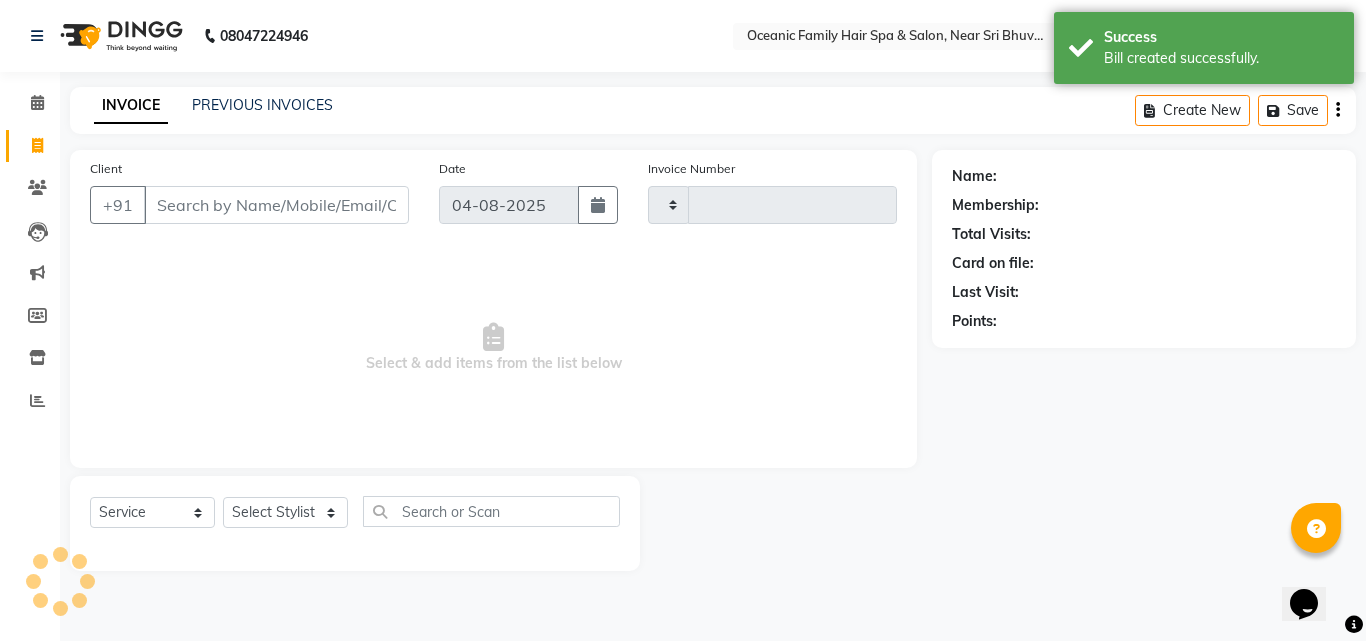 type on "2540" 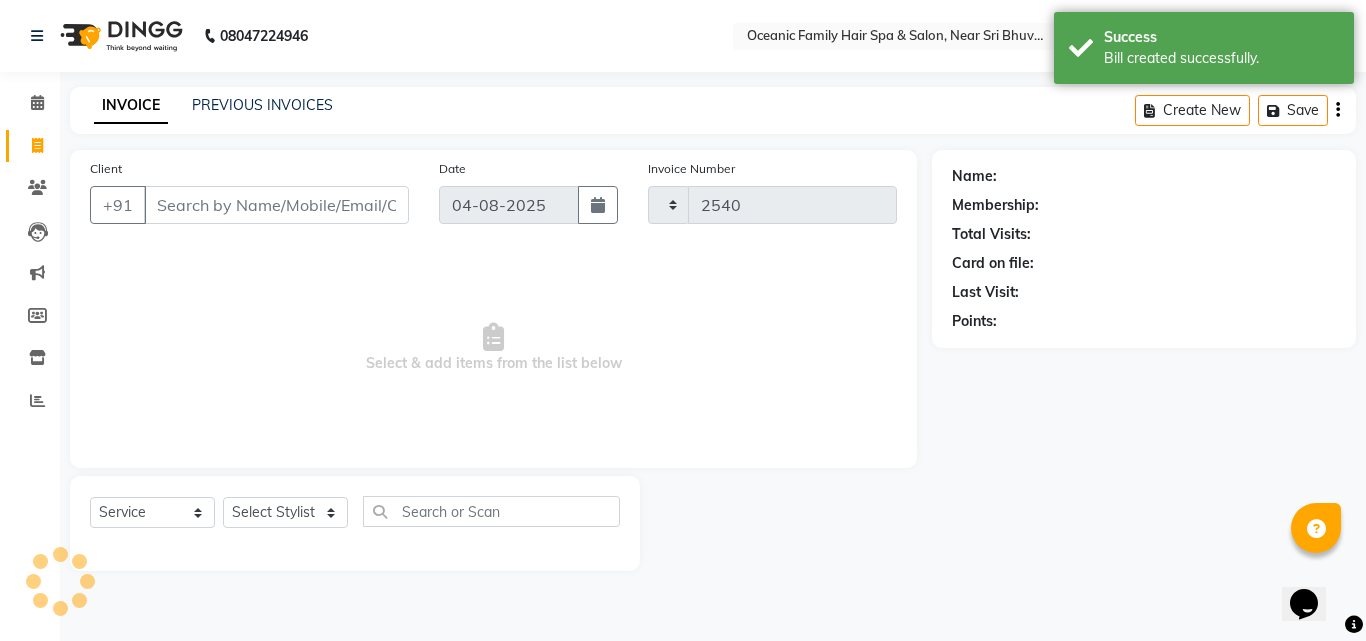 select on "4366" 